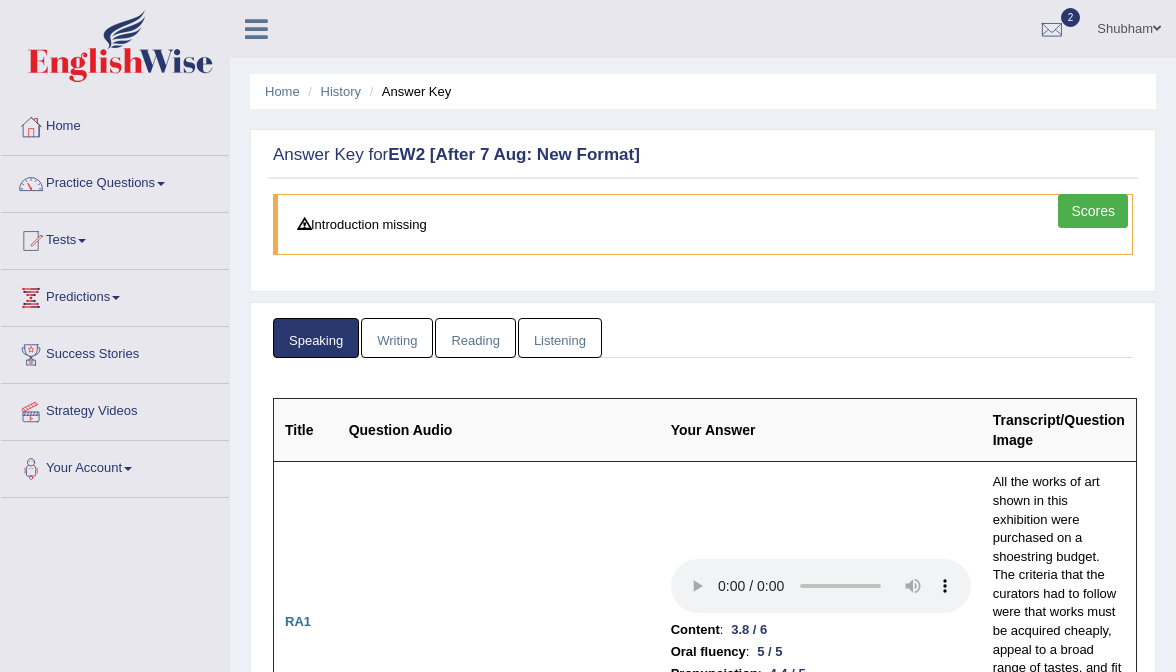 scroll, scrollTop: 0, scrollLeft: 0, axis: both 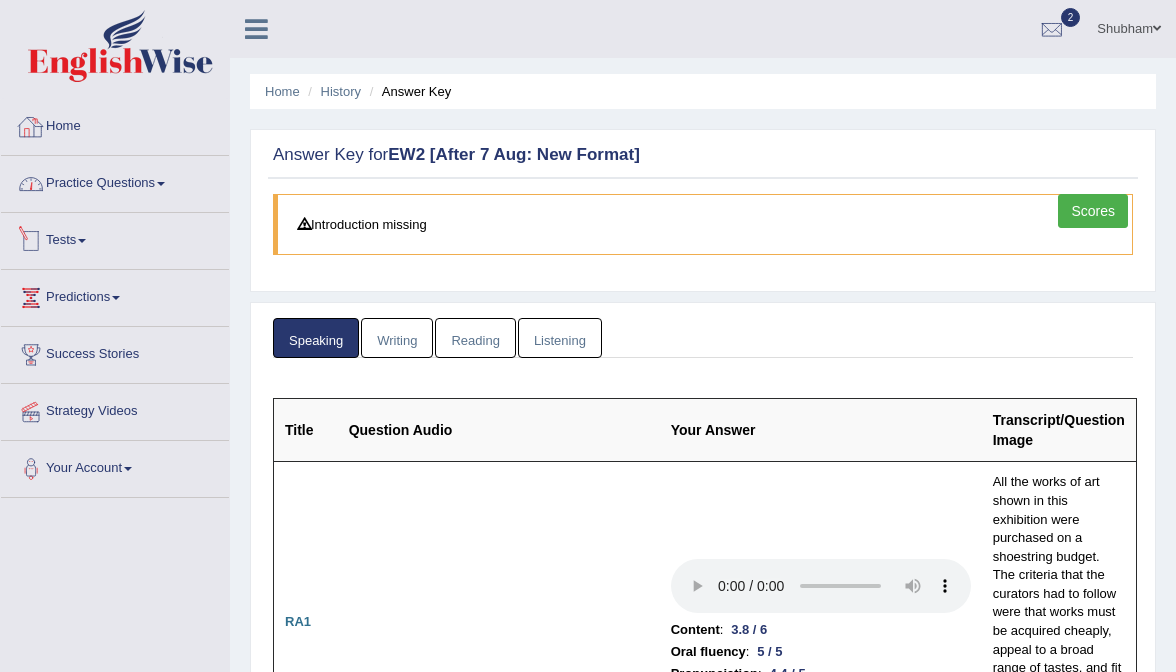 click on "Home" at bounding box center [115, 124] 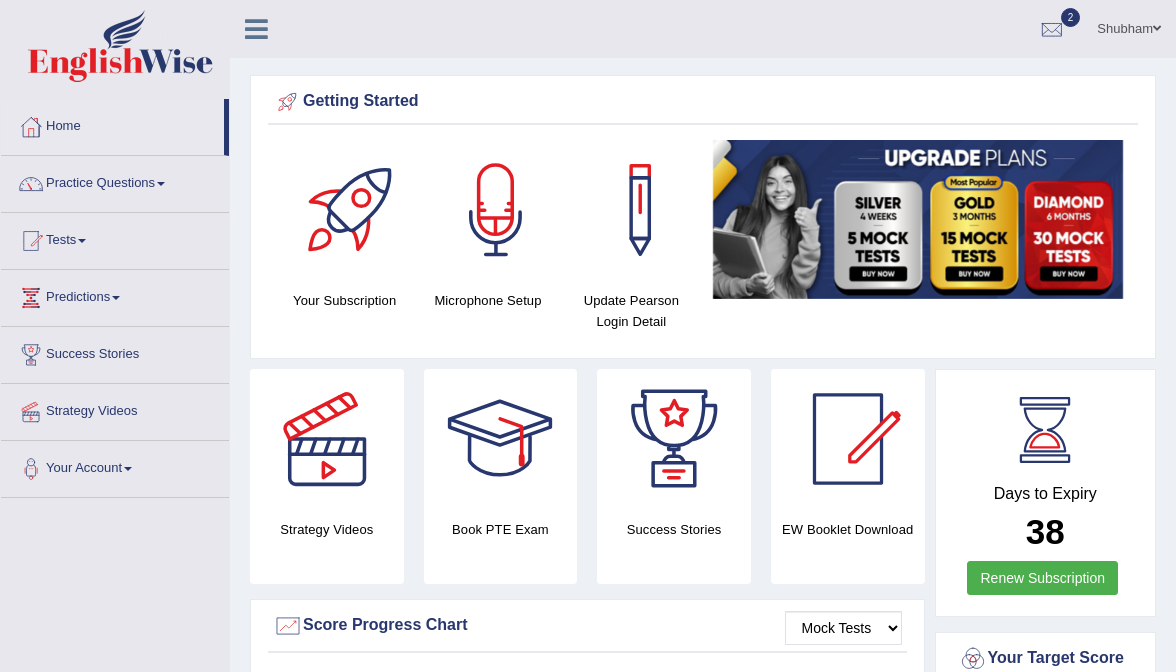 scroll, scrollTop: 0, scrollLeft: 0, axis: both 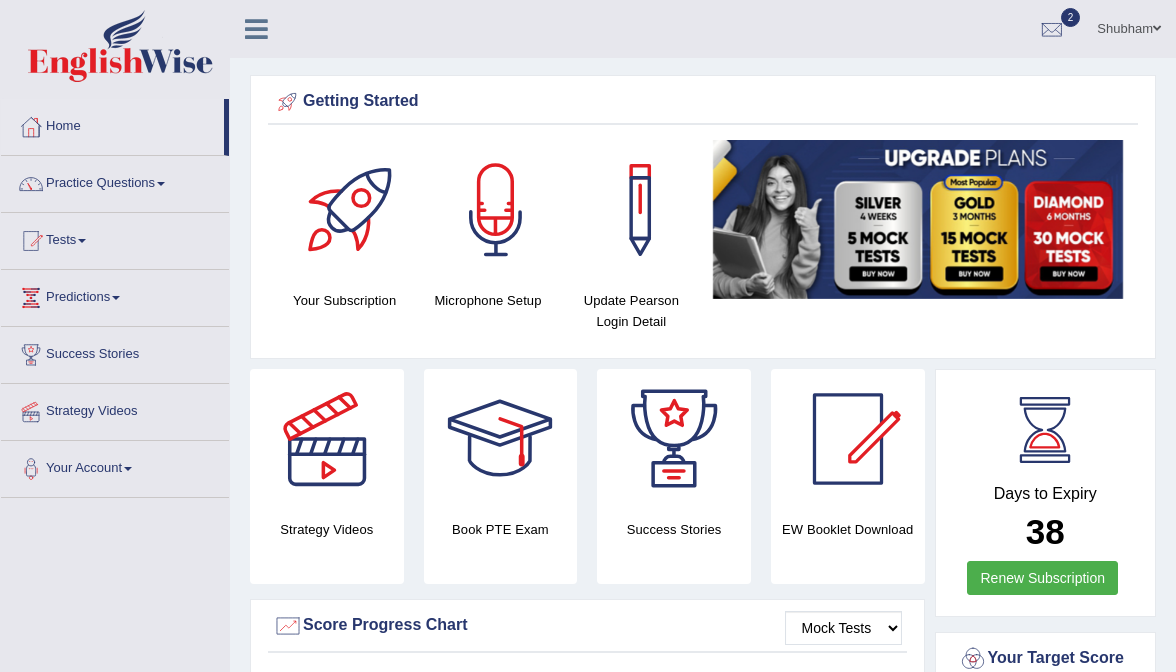click on "Shubham" at bounding box center (1129, 26) 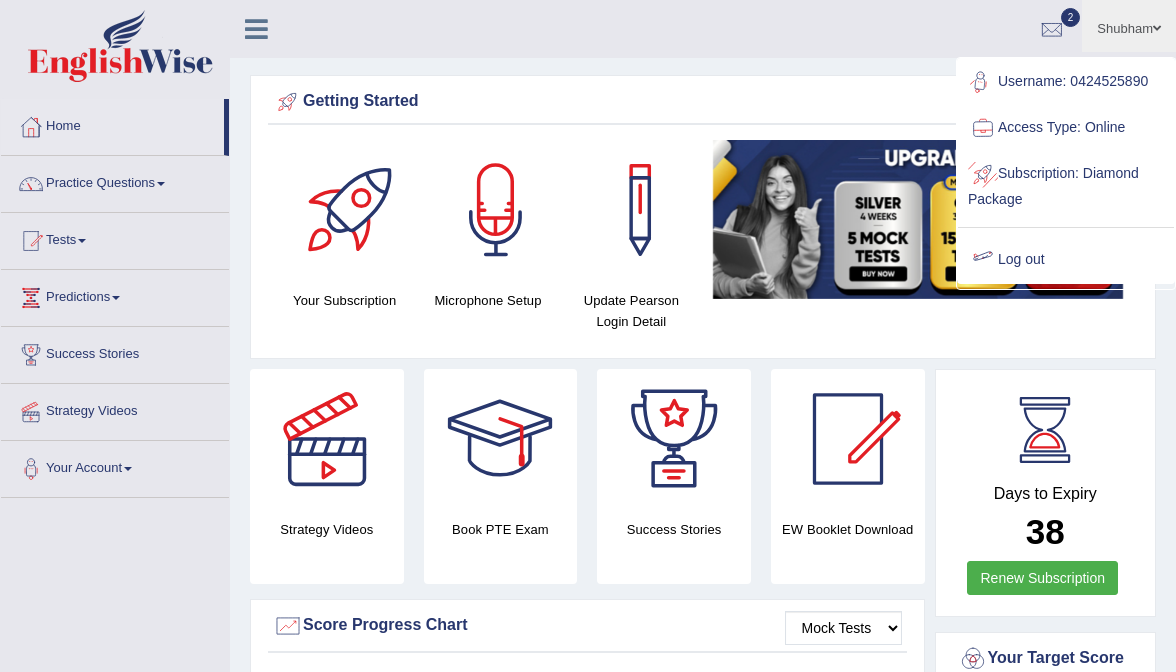 click on "Log out" at bounding box center (1066, 260) 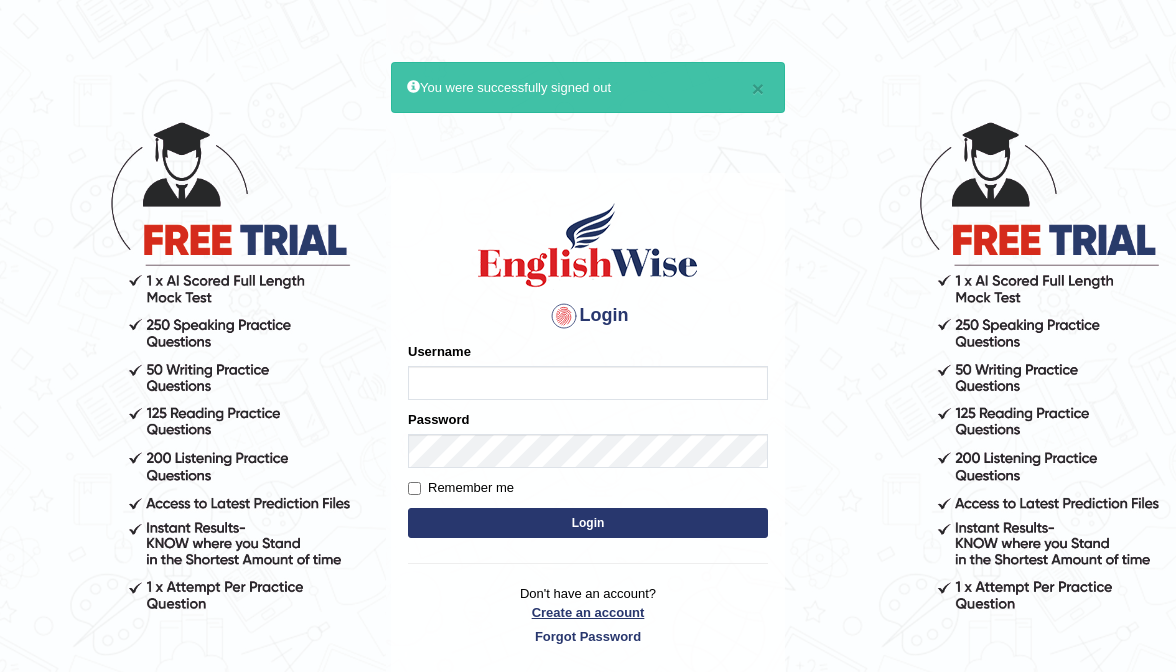 scroll, scrollTop: 0, scrollLeft: 0, axis: both 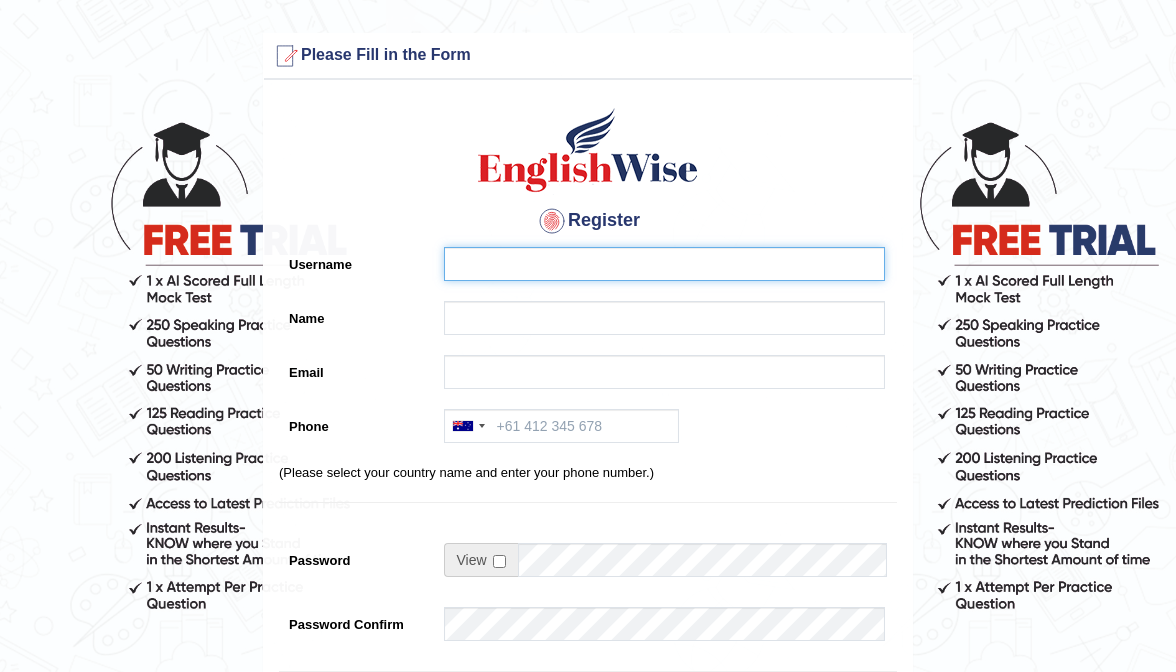 click on "Username" at bounding box center (664, 264) 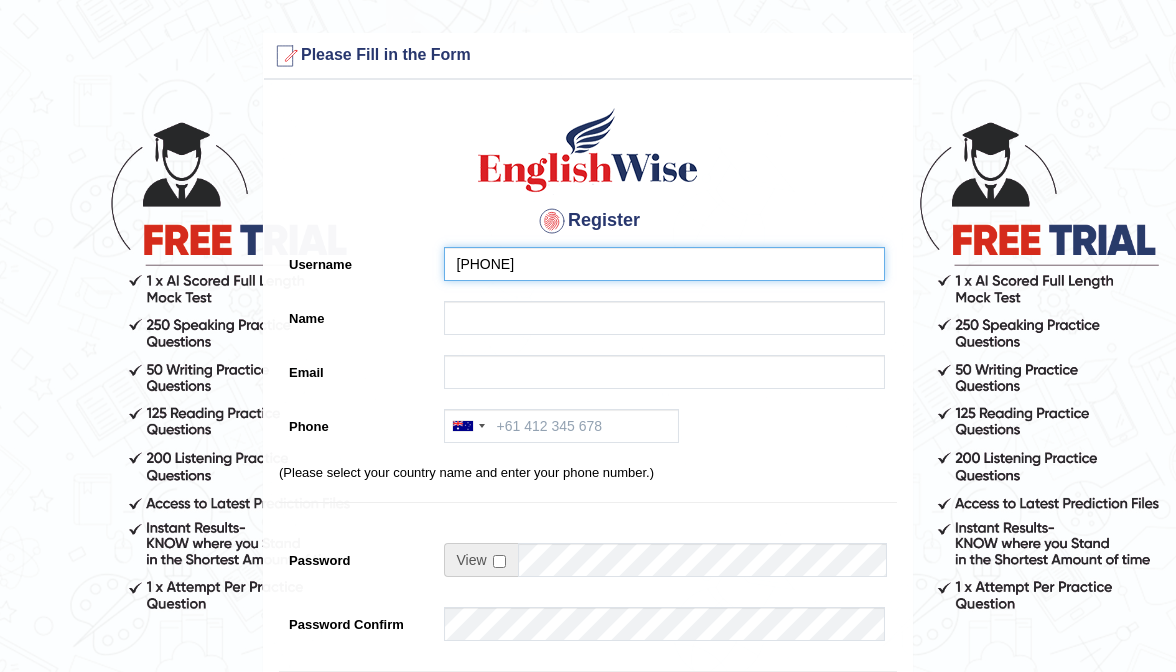type on "0424999099" 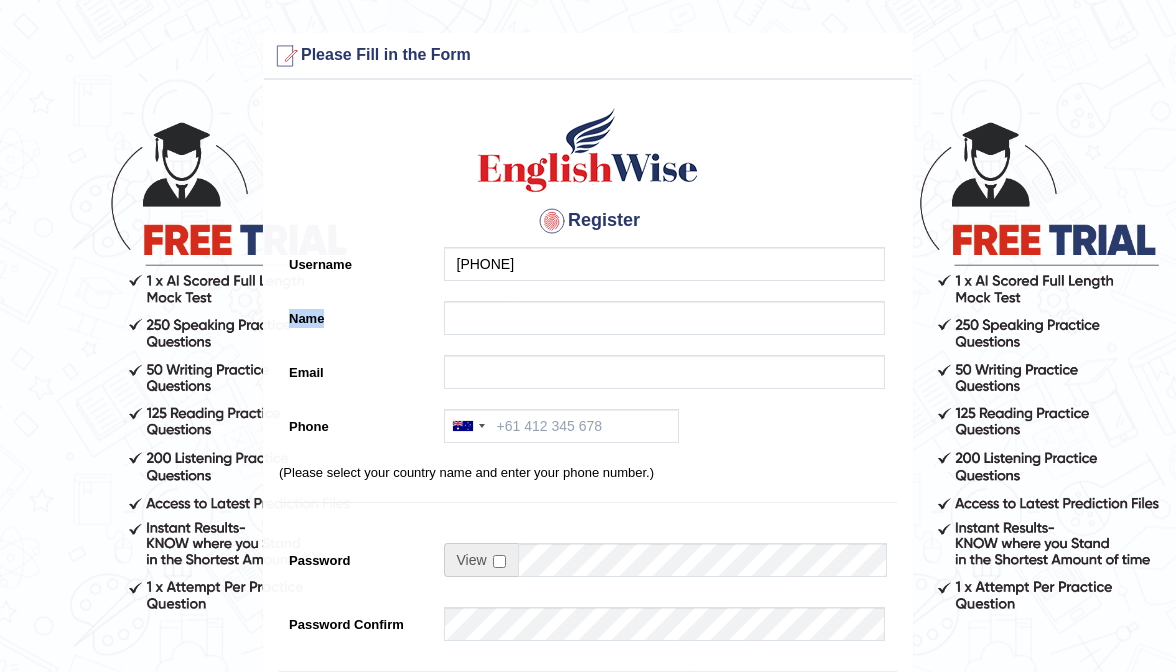 click on "Register
Username
0424999099
Name
Email
Phone
Australia +61 India (भारत) +91 New Zealand +64 United States +1 Canada +1 United Arab Emirates (‫الإمارات العربية المتحدة‬‎) +971 Saudi Arabia (‫المملكة العربية السعودية‬‎) +966 Bahrain (‫البحرين‬‎) +973 Afghanistan (‫افغانستان‬‎) +93 Albania (Shqipëri) +355 Algeria (‫الجزائر‬‎) +213 American Samoa +1 Andorra +376 Angola +244 Anguilla +1 Antigua and Barbuda +1 Argentina +54 Armenia (Հայաստան) +374 Aruba +297 Australia +61 Austria (Österreich) +43 Azerbaijan (Azərbaycan) +994 Bahamas +1 Bahrain (‫البحرين‬‎) +973 Bangladesh (বাংলাদেশ) +880 Barbados +1 Belarus (Беларусь) +375 Belgium (België) +32 Belize +501 Benin (Bénin) +229 Bermuda +1 Bhutan (འབྲུག) +975 Bolivia +591 Bosnia and Herzegovina (Босна и Херцеговина) +387 Botswana +267 +55 +246" at bounding box center [588, 507] 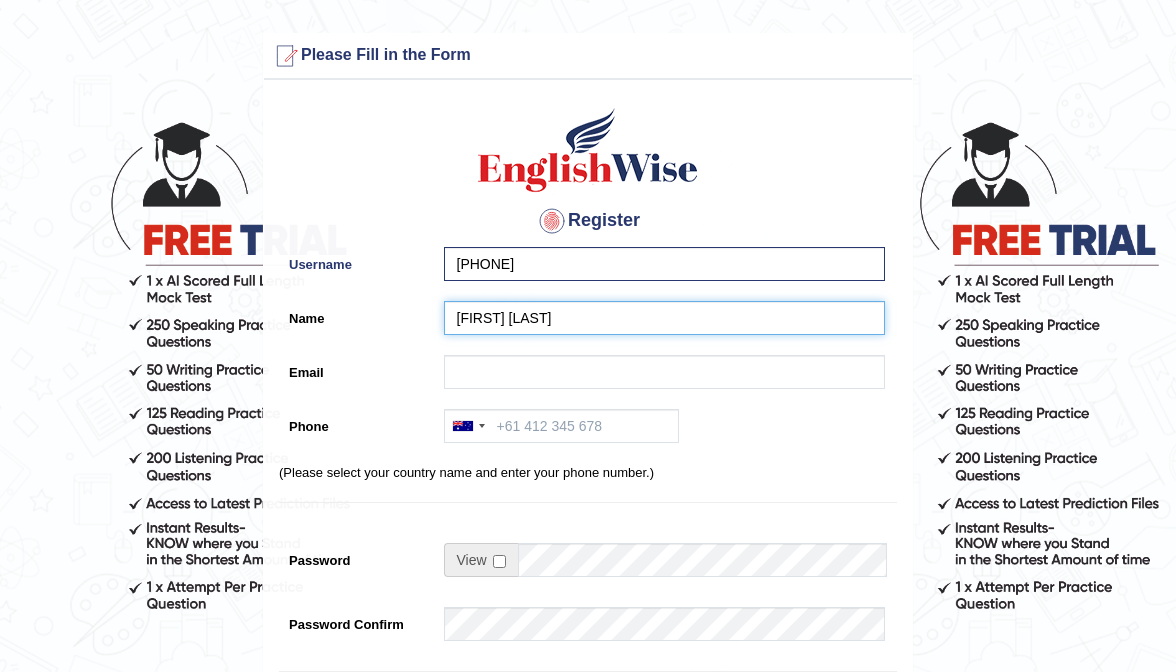 type on "[FIRST] [LAST]" 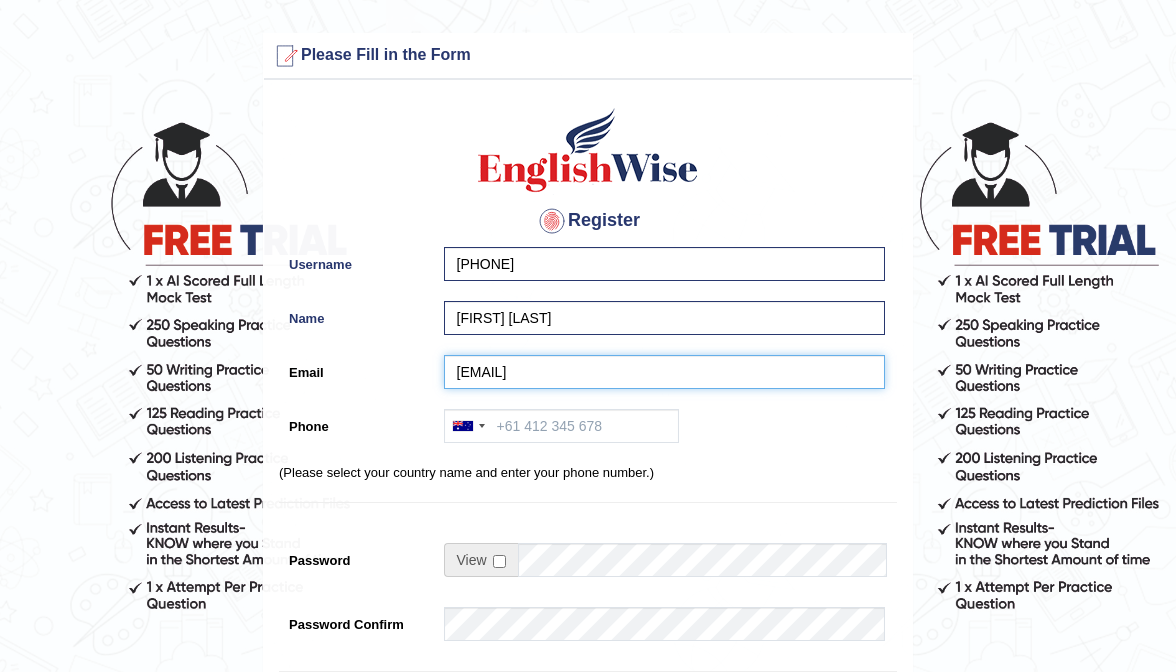 type on "youjin9099@gmail.com" 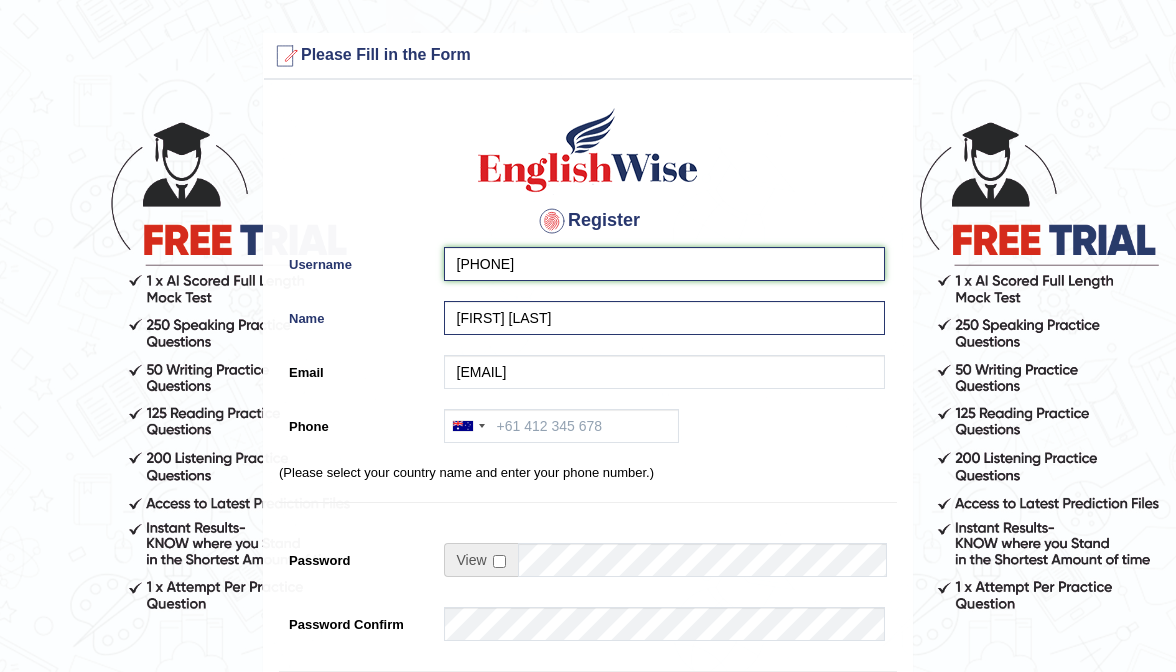 click on "0424999099" at bounding box center (664, 264) 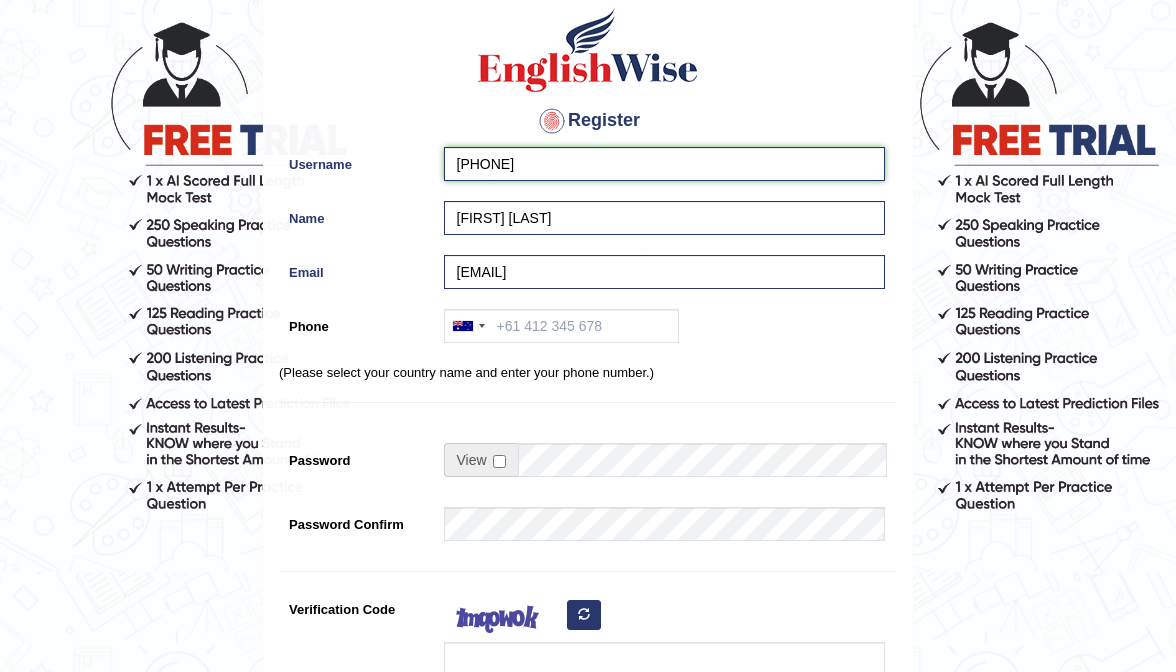scroll, scrollTop: 99, scrollLeft: 0, axis: vertical 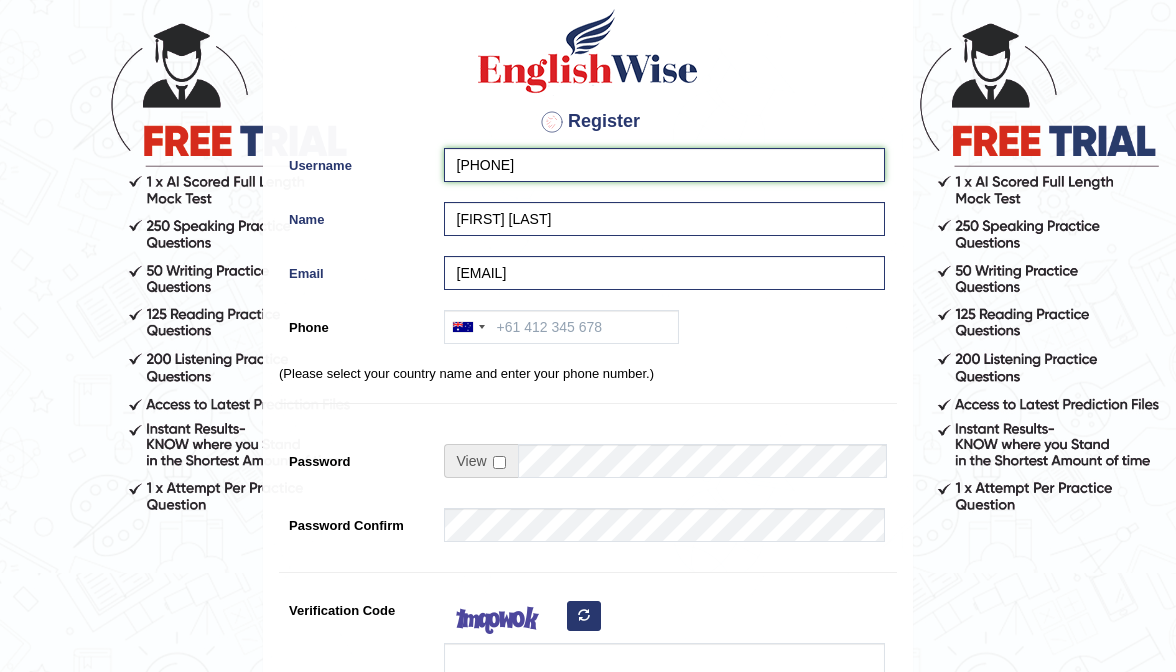 click on "0424979099" at bounding box center (664, 165) 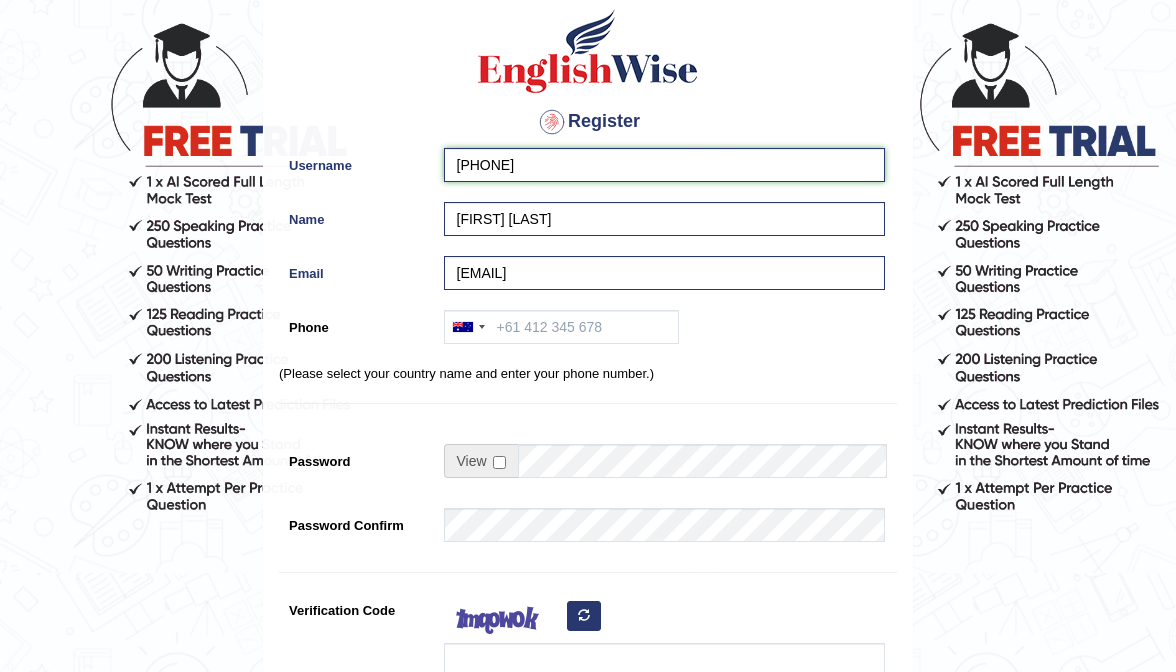 click on "0424979099" at bounding box center (664, 165) 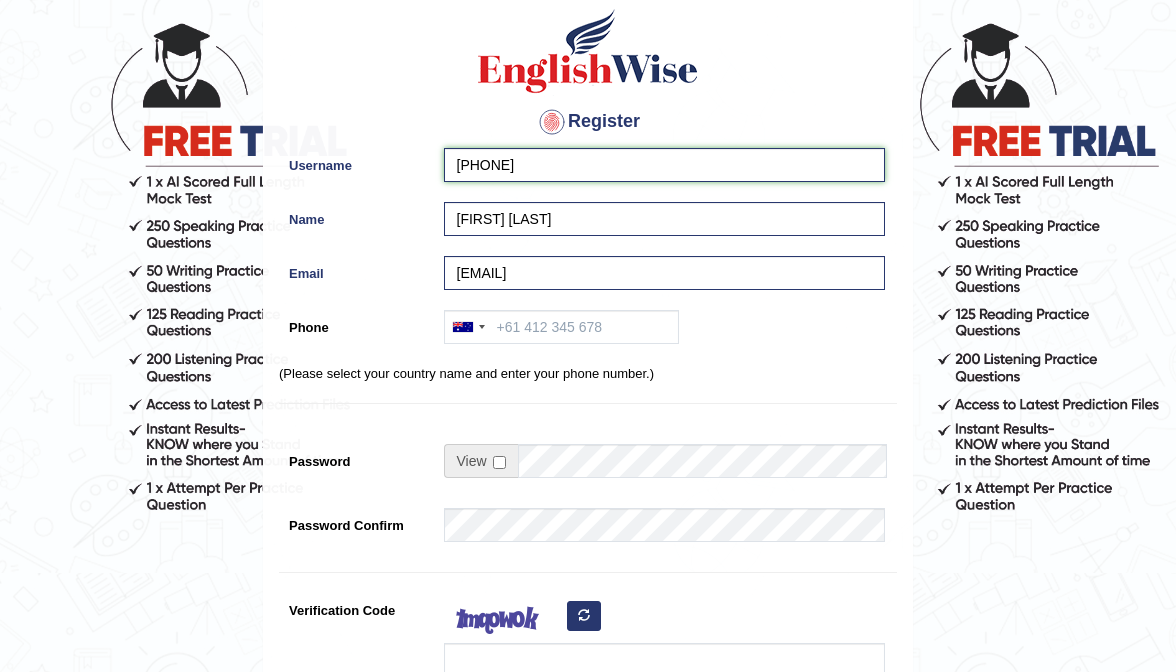type on "0424979099" 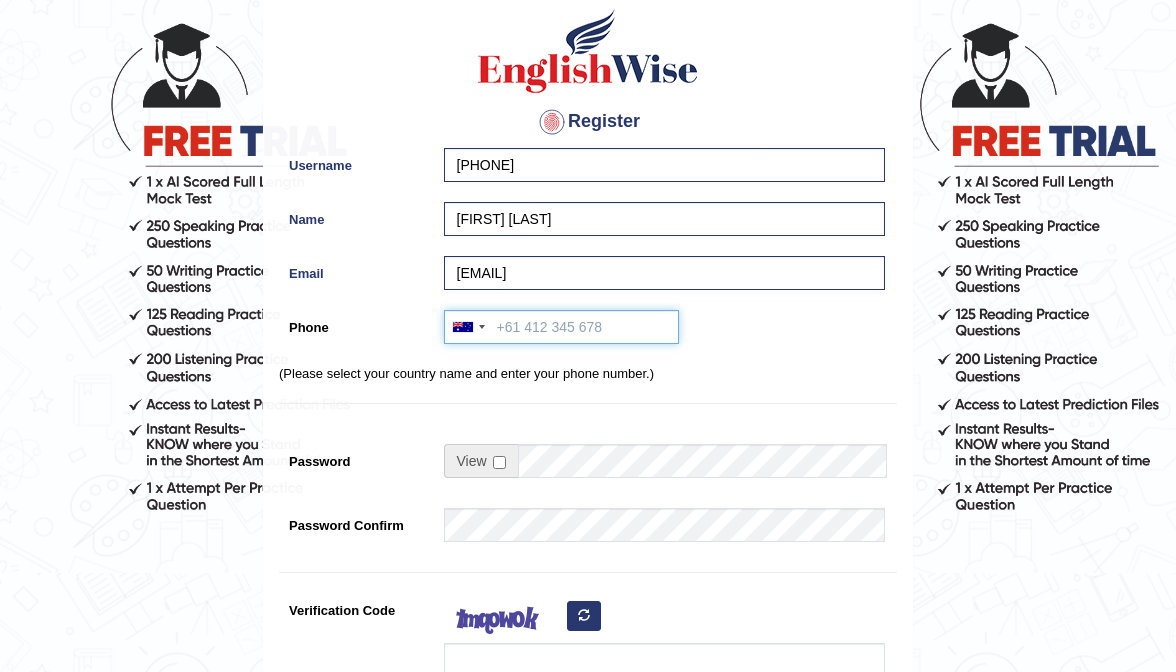 paste on "0424979099" 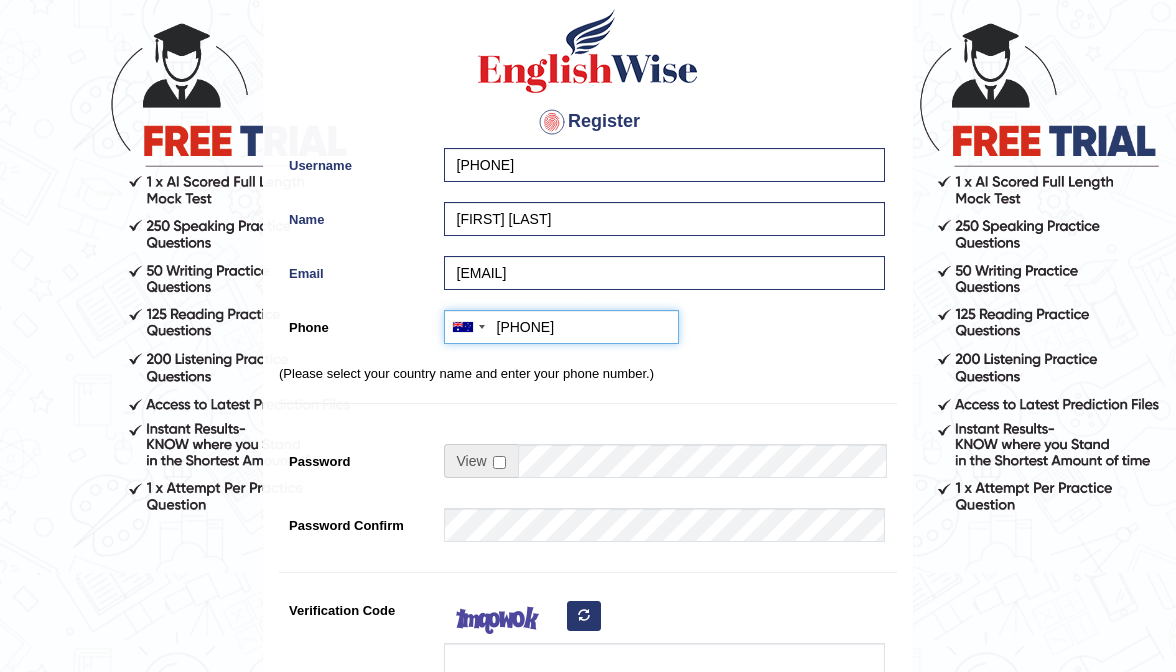 type on "0424979099" 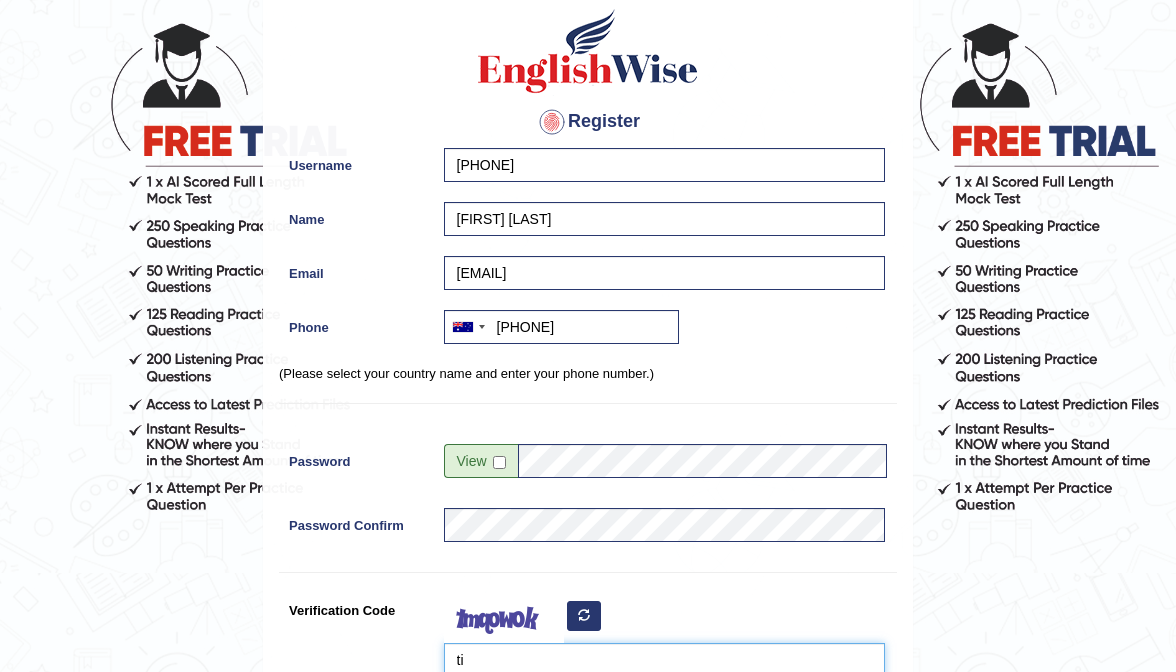 scroll, scrollTop: 326, scrollLeft: 0, axis: vertical 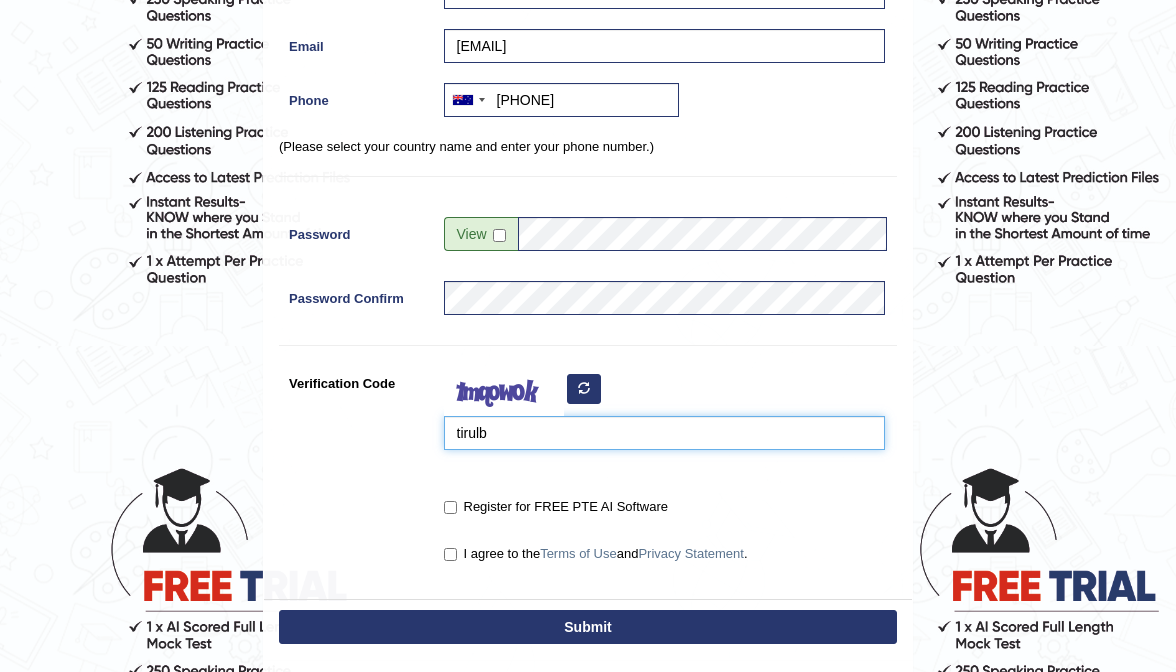 type on "tirulb" 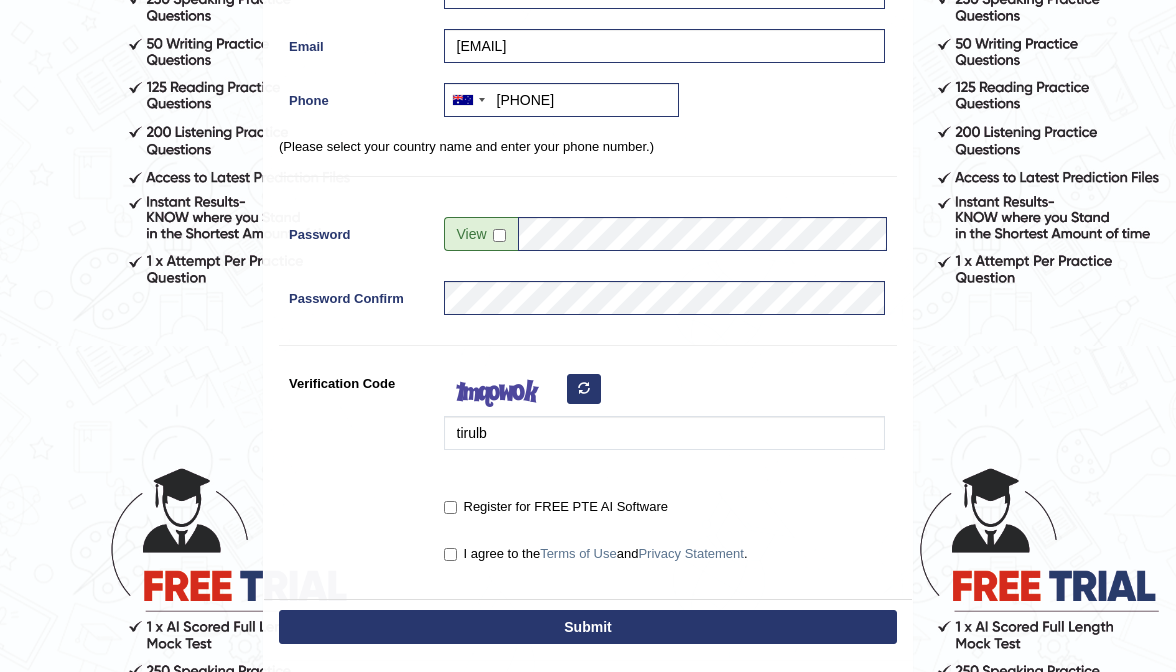 click on "Register for FREE PTE AI Software" at bounding box center (556, 507) 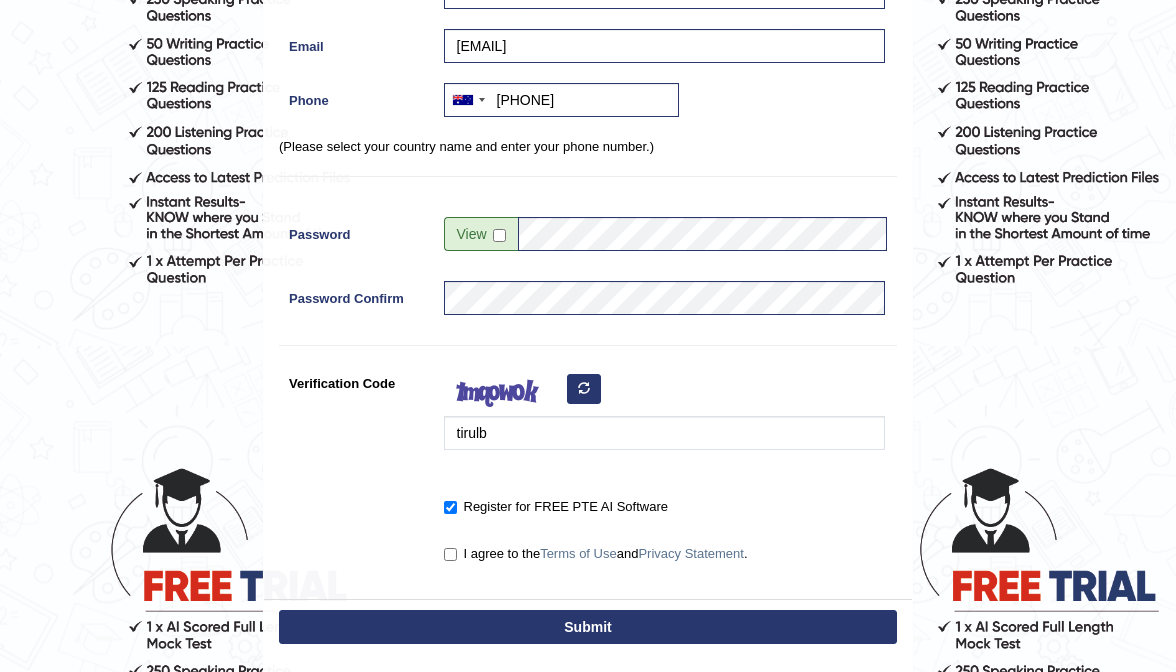 click on "I agree to the  Terms of Use  and  Privacy Statement ." at bounding box center (450, 554) 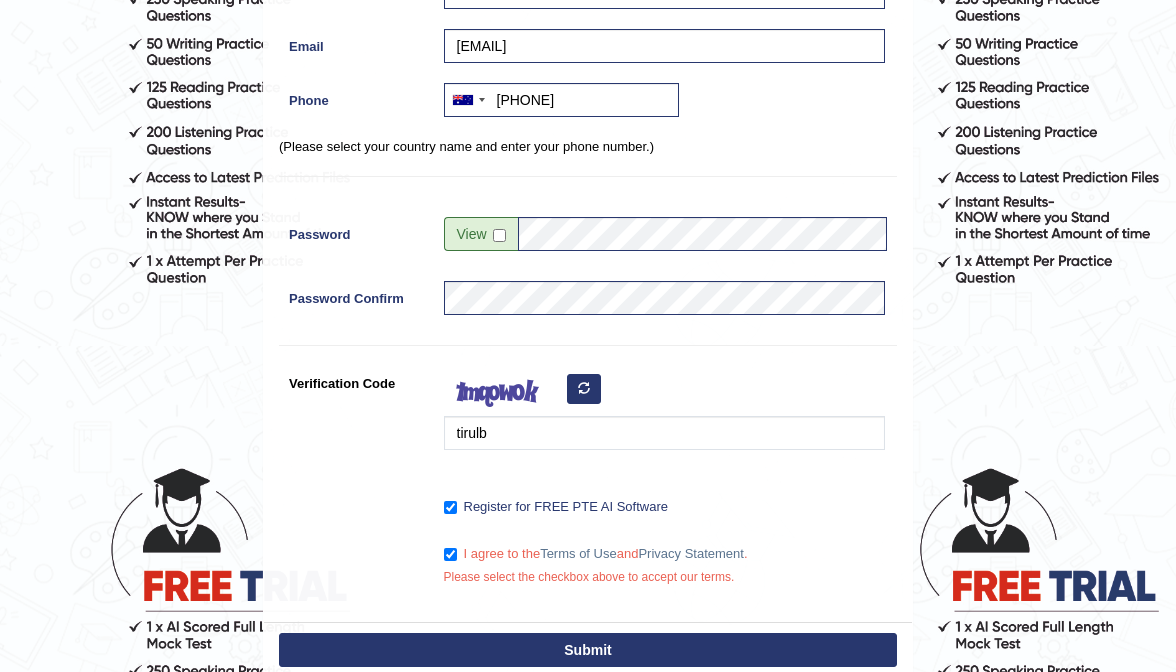 click on "Submit" at bounding box center (588, 650) 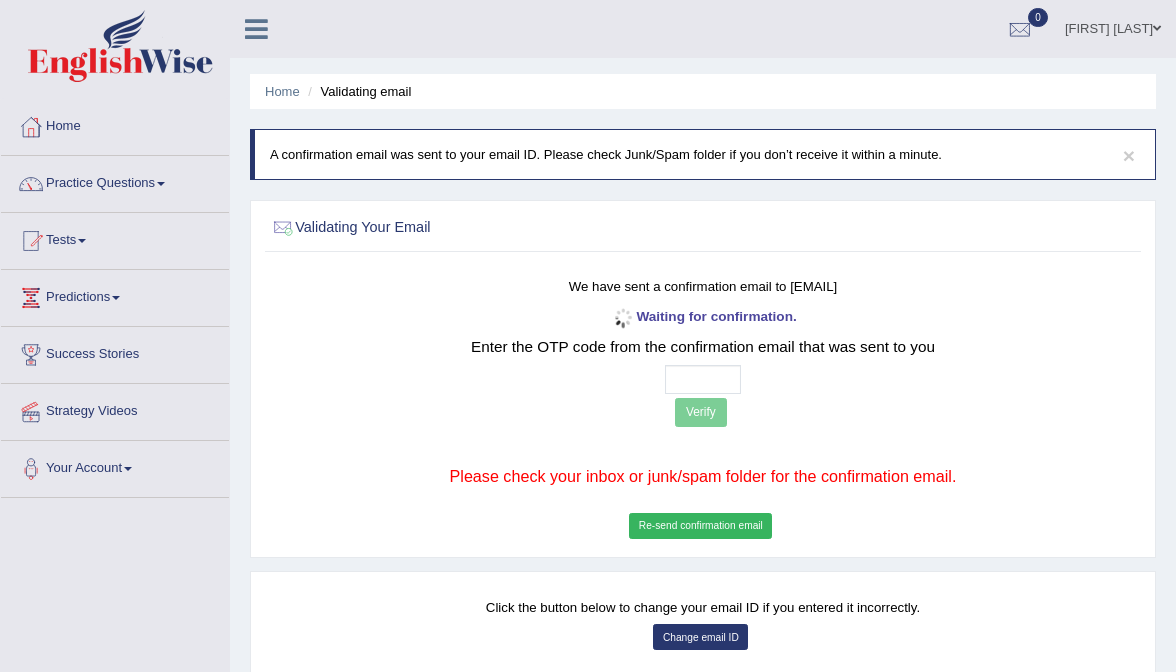scroll, scrollTop: 0, scrollLeft: 0, axis: both 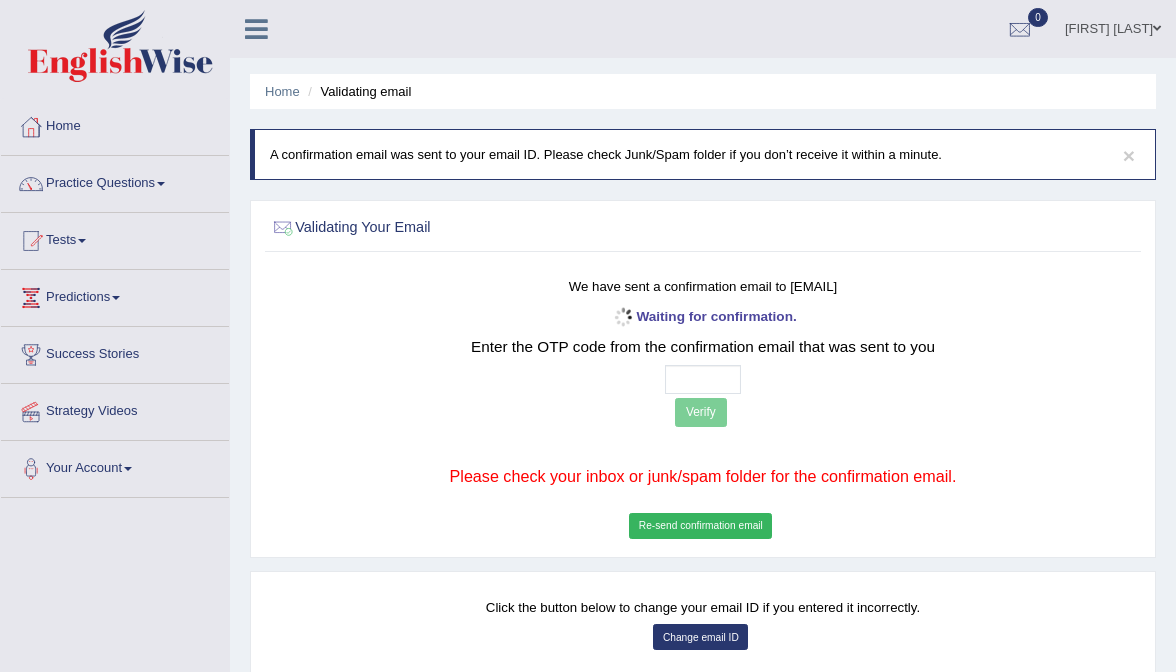 click at bounding box center [703, 379] 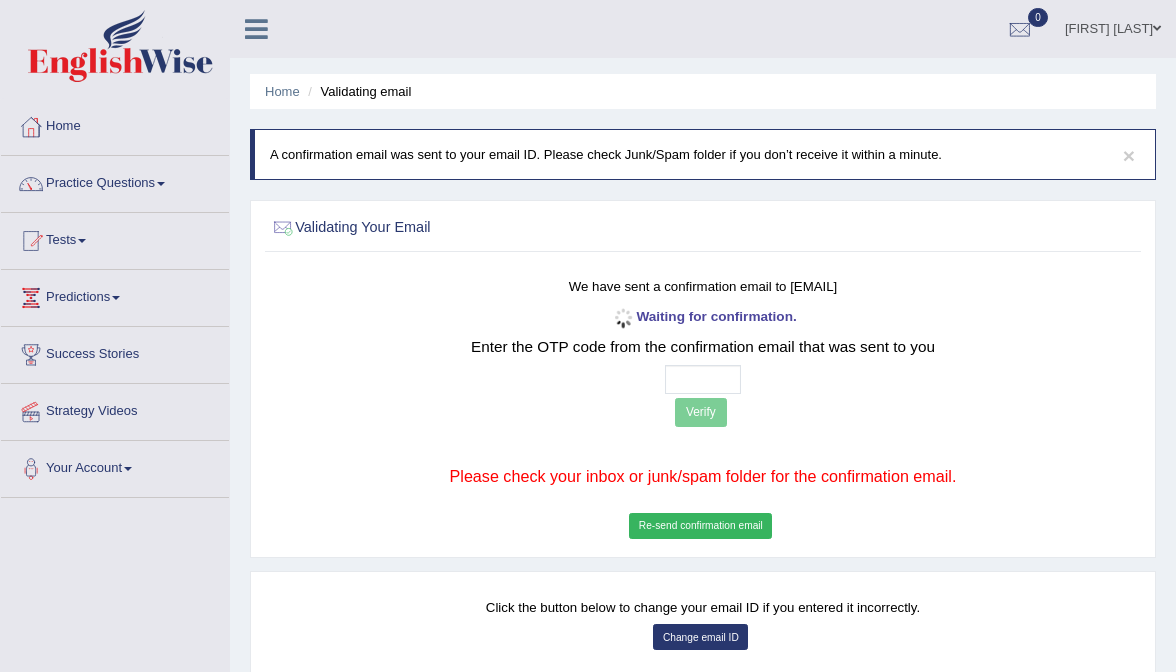 scroll, scrollTop: 0, scrollLeft: 0, axis: both 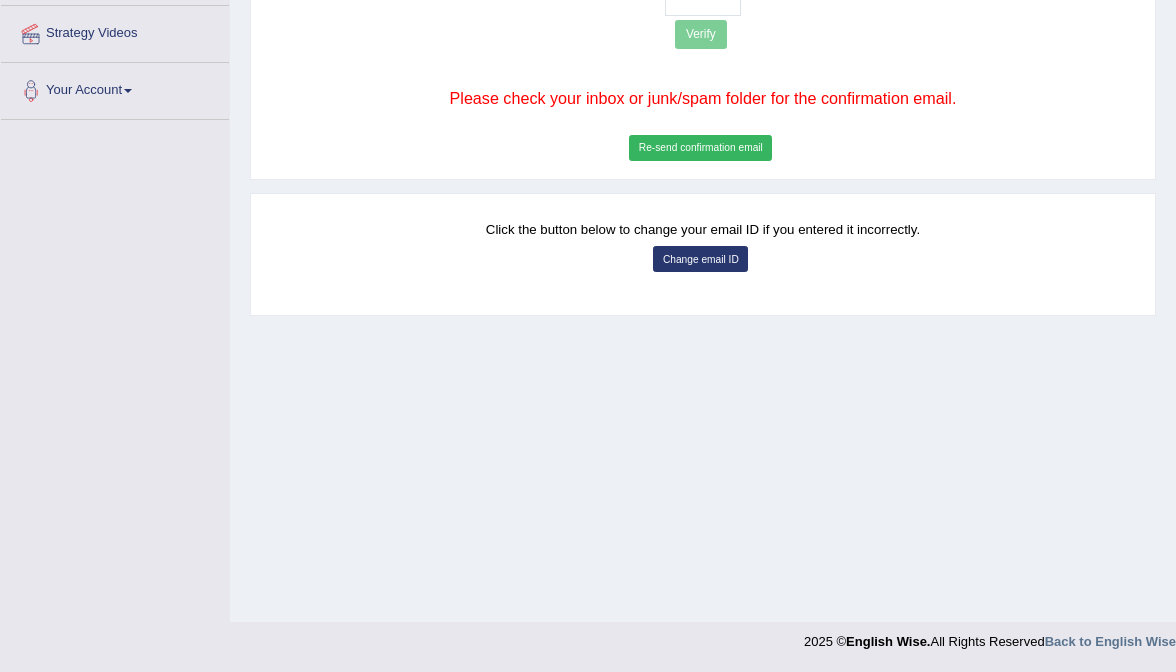 click on "Change email ID" at bounding box center [700, 259] 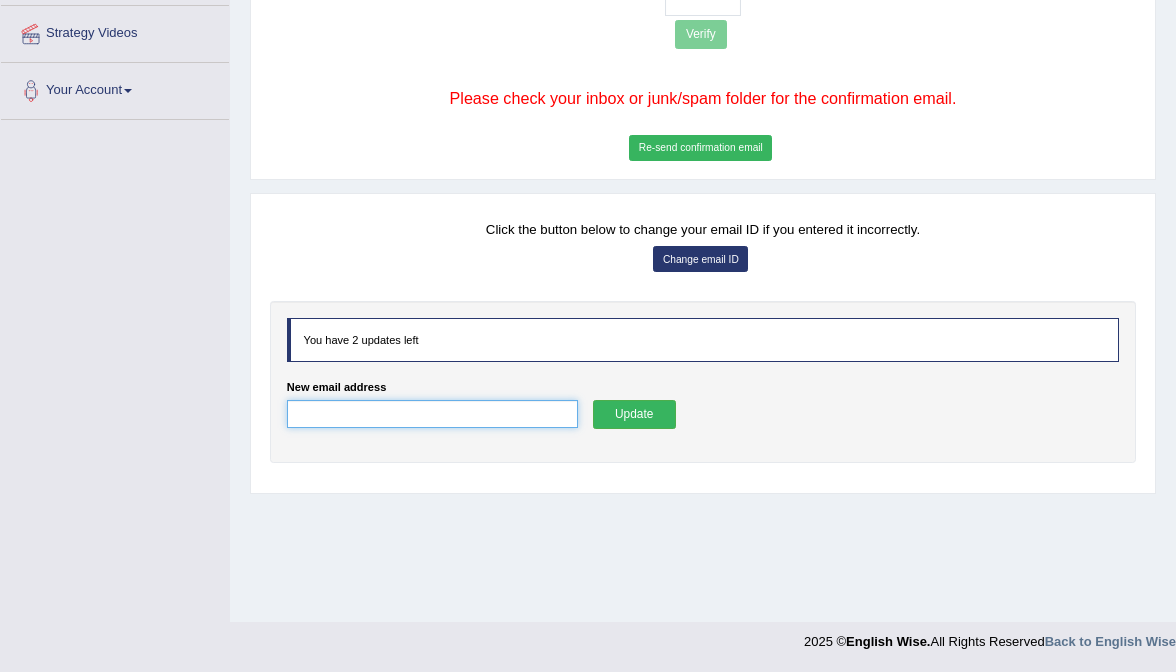 click on "New email address" at bounding box center [432, 414] 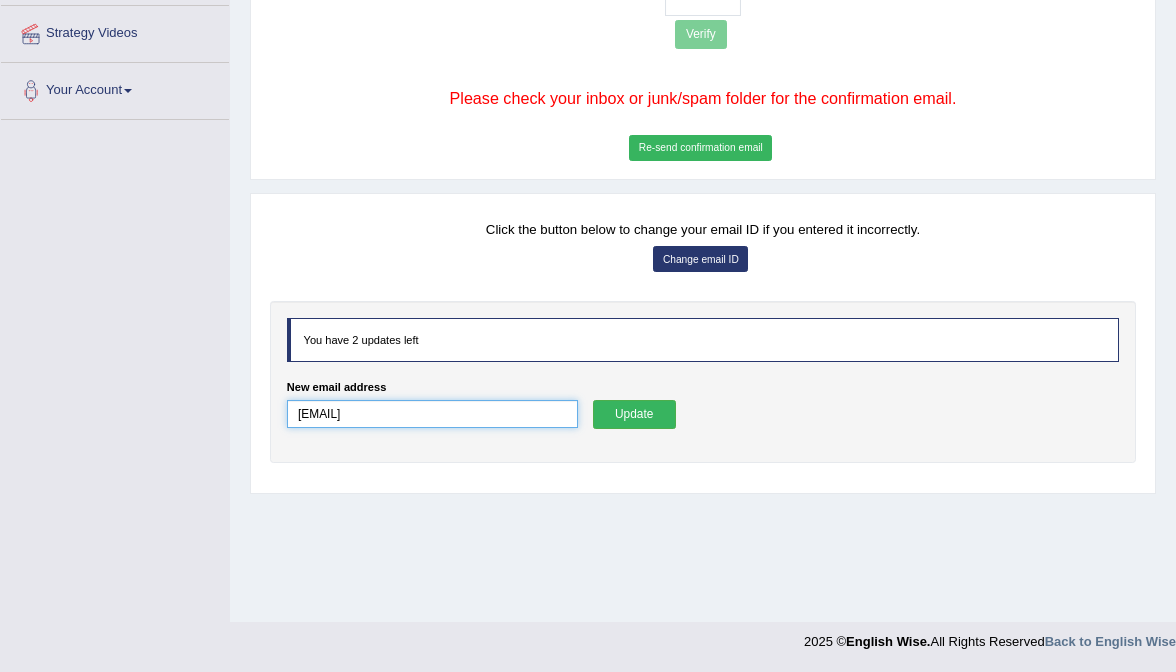type on "[EMAIL]" 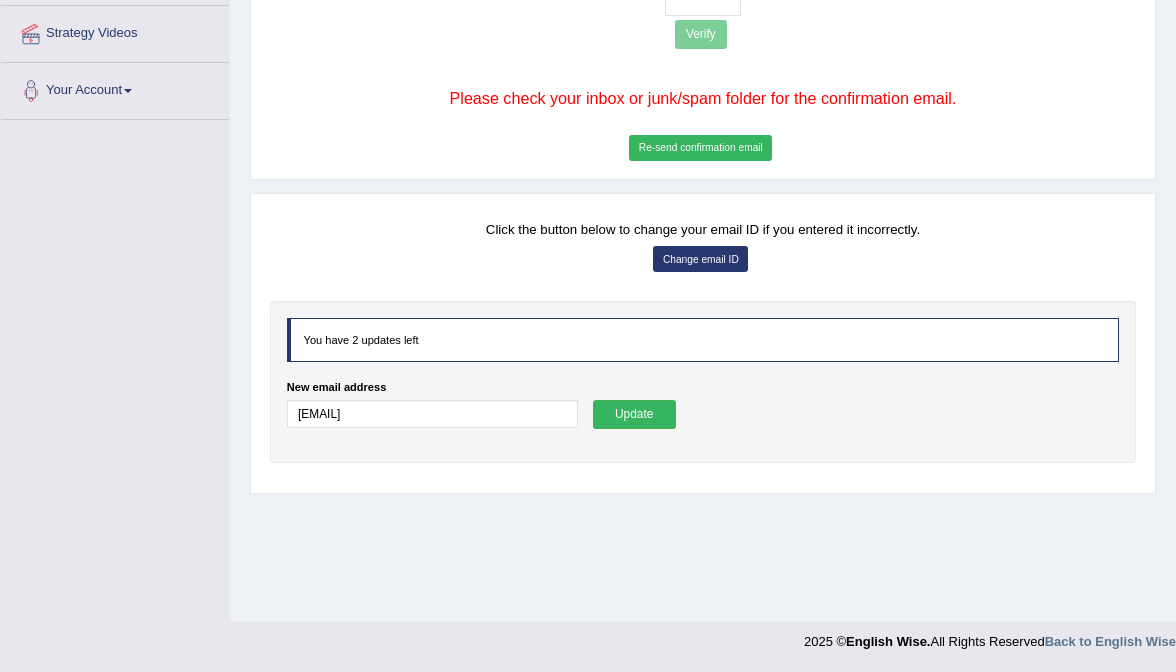 click on "Update" at bounding box center (634, 414) 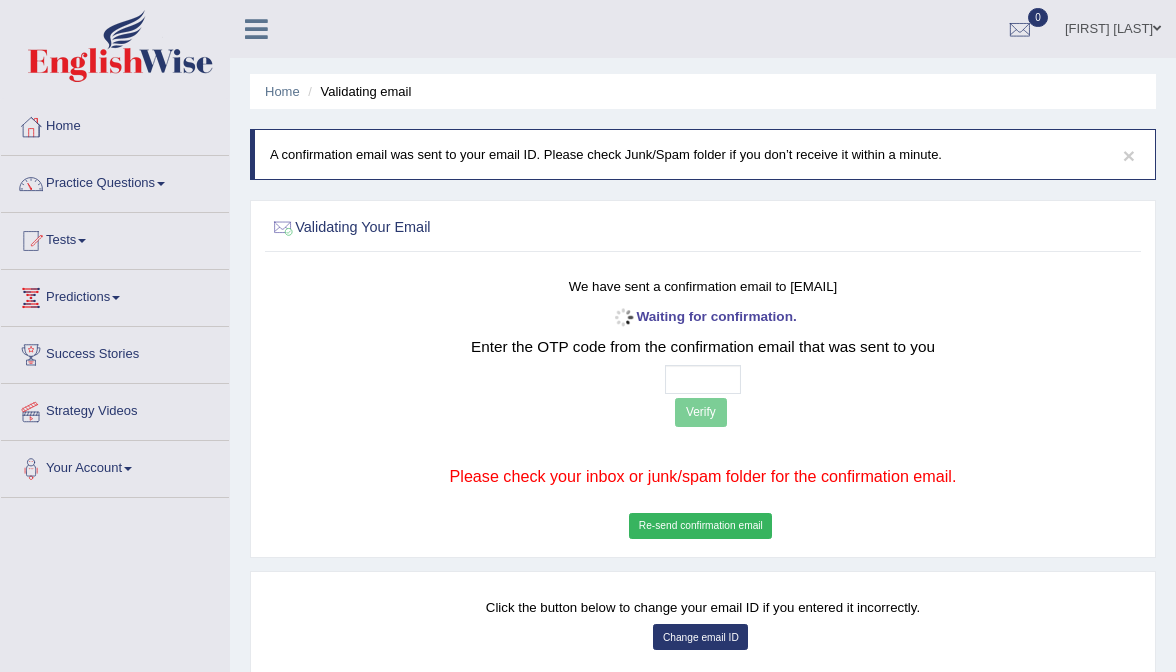 scroll, scrollTop: 0, scrollLeft: 0, axis: both 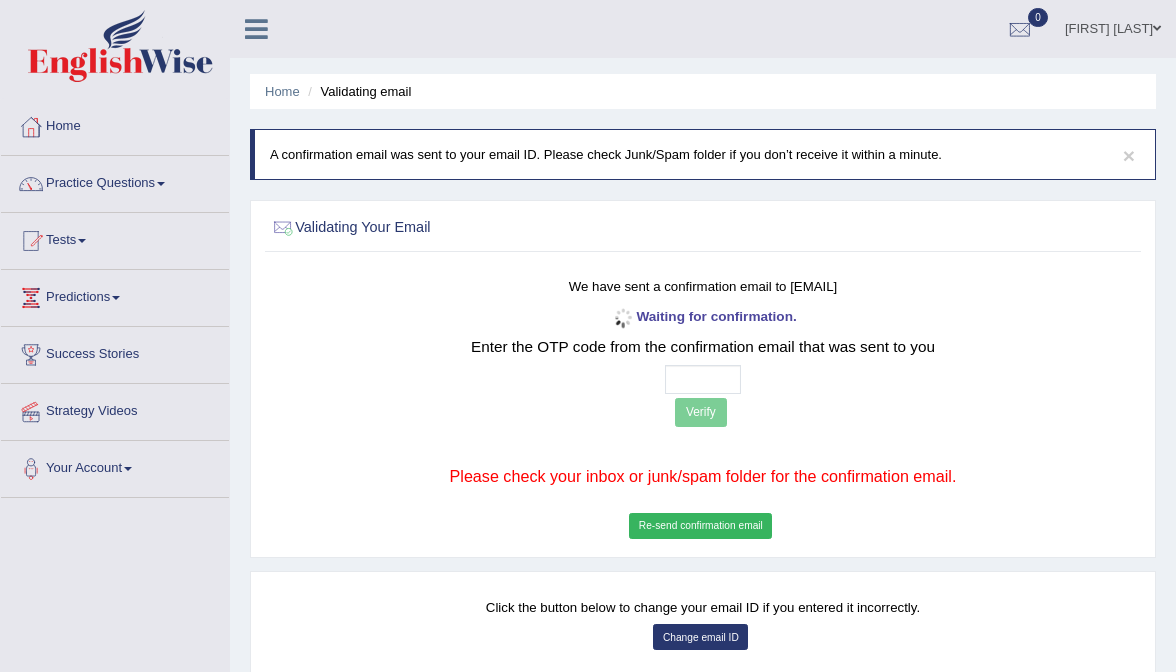 click at bounding box center (703, 379) 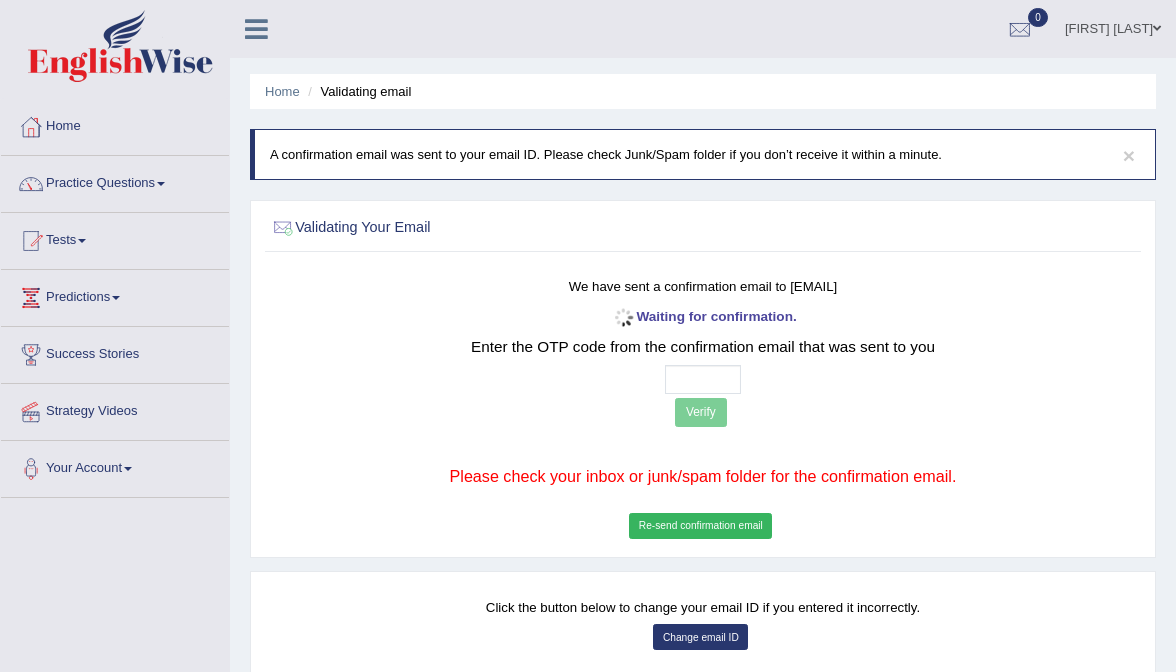 click at bounding box center [703, 379] 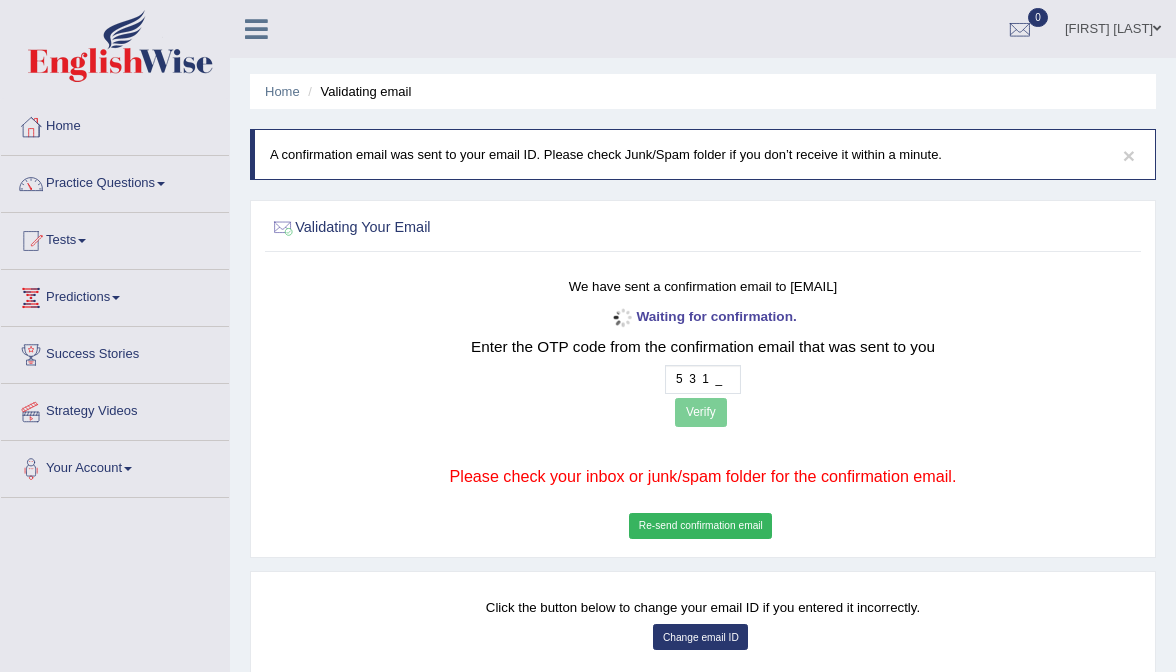 type on "5  3  1  6" 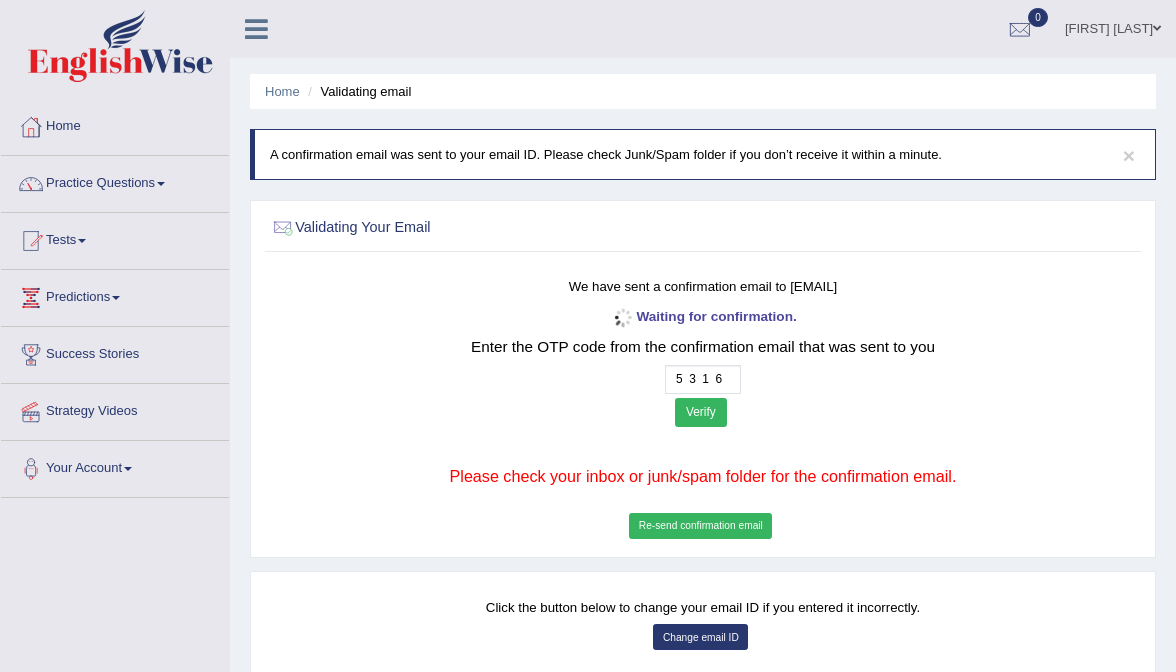 click on "Verify" at bounding box center [701, 412] 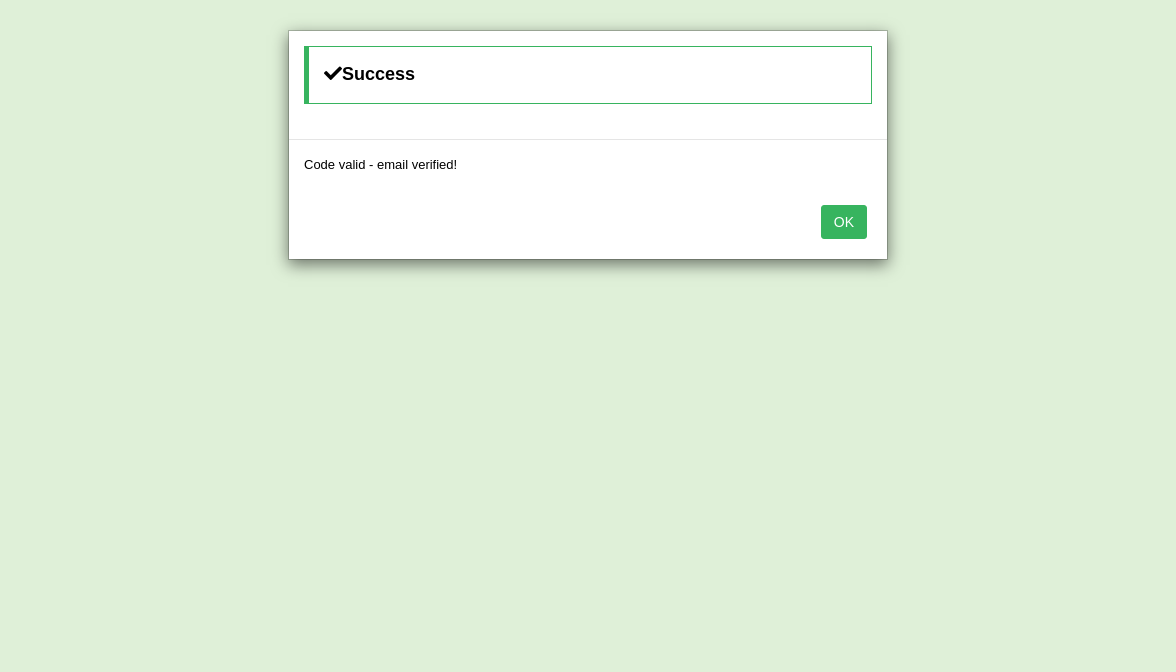 click on "OK" at bounding box center (844, 222) 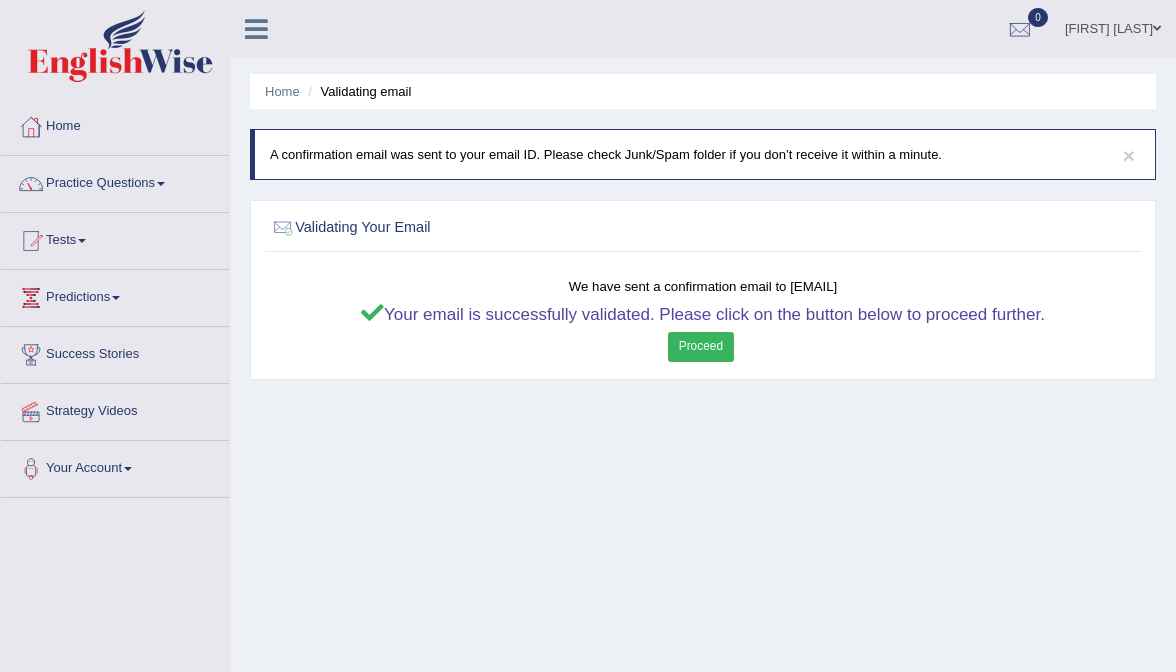 click on "Proceed" at bounding box center [701, 346] 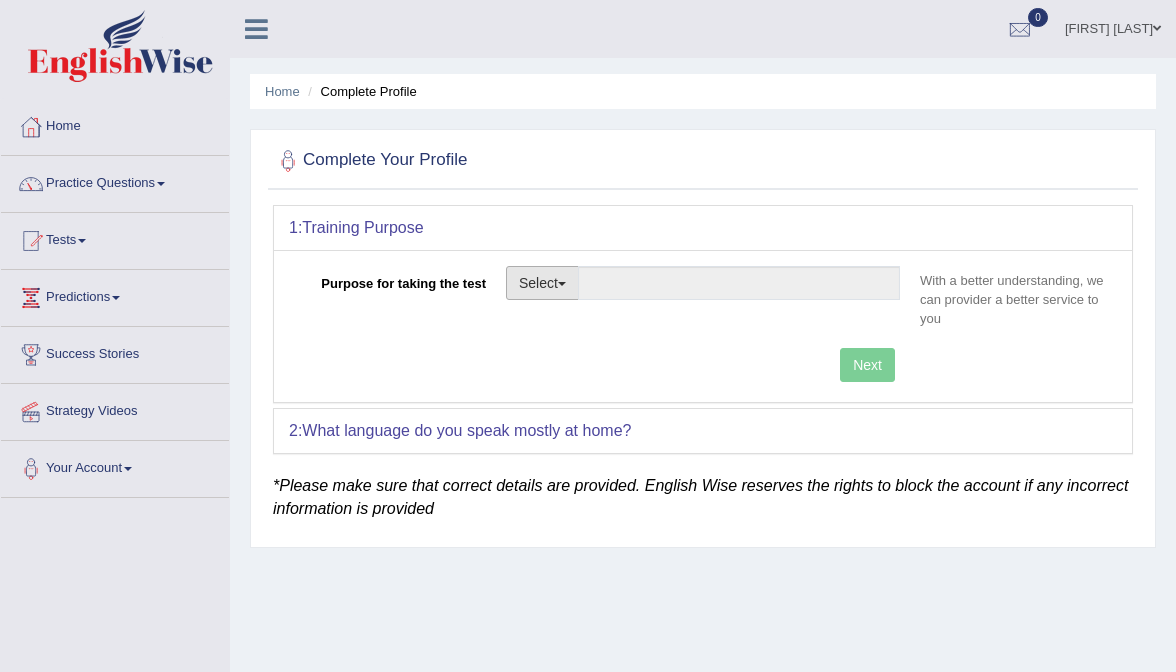 scroll, scrollTop: 0, scrollLeft: 0, axis: both 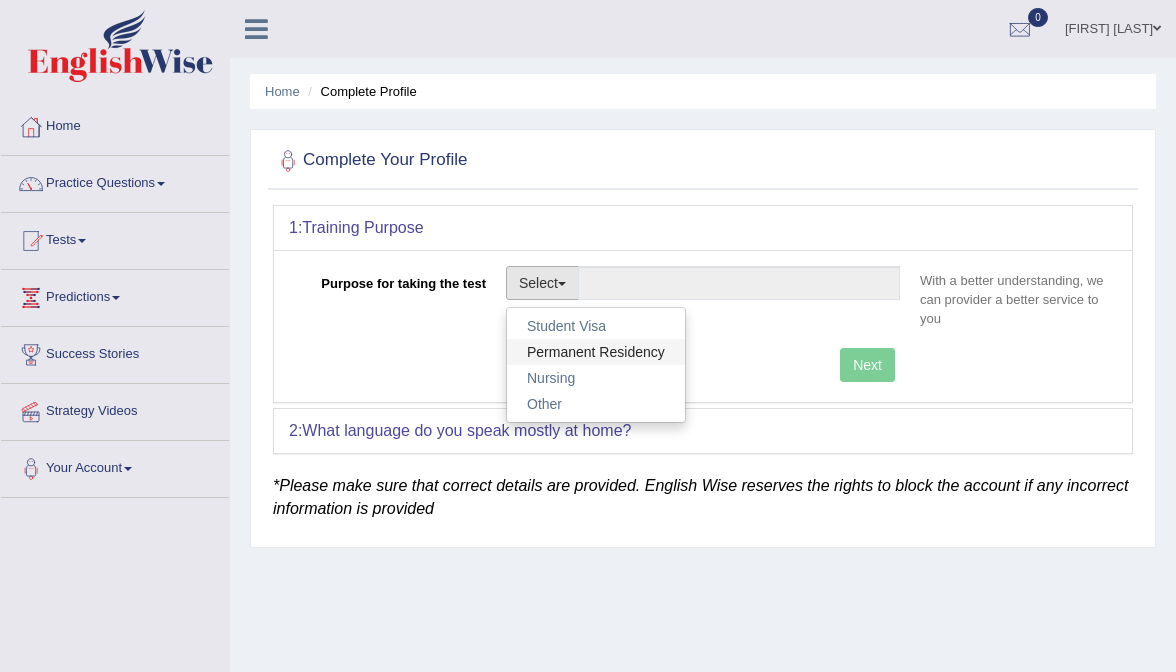 click on "Permanent Residency" at bounding box center [596, 352] 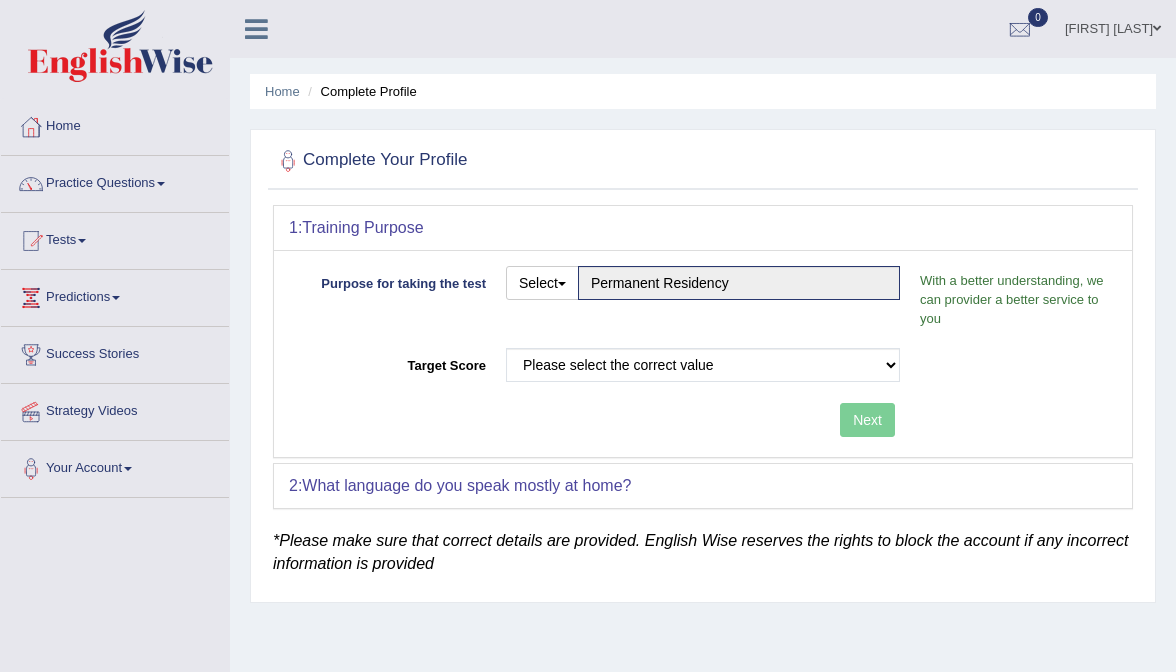 click on "Purpose for taking the test
Select
Student Visa
Permanent Residency
Nursing
Other
Permanent Residency
With a better understanding, we can provider a better service to you
Target Score
Please select the correct value
50 (6 bands)
58 (6.5 bands)
65 (7 bands)
79 (8 bands)
Next" at bounding box center [703, 353] 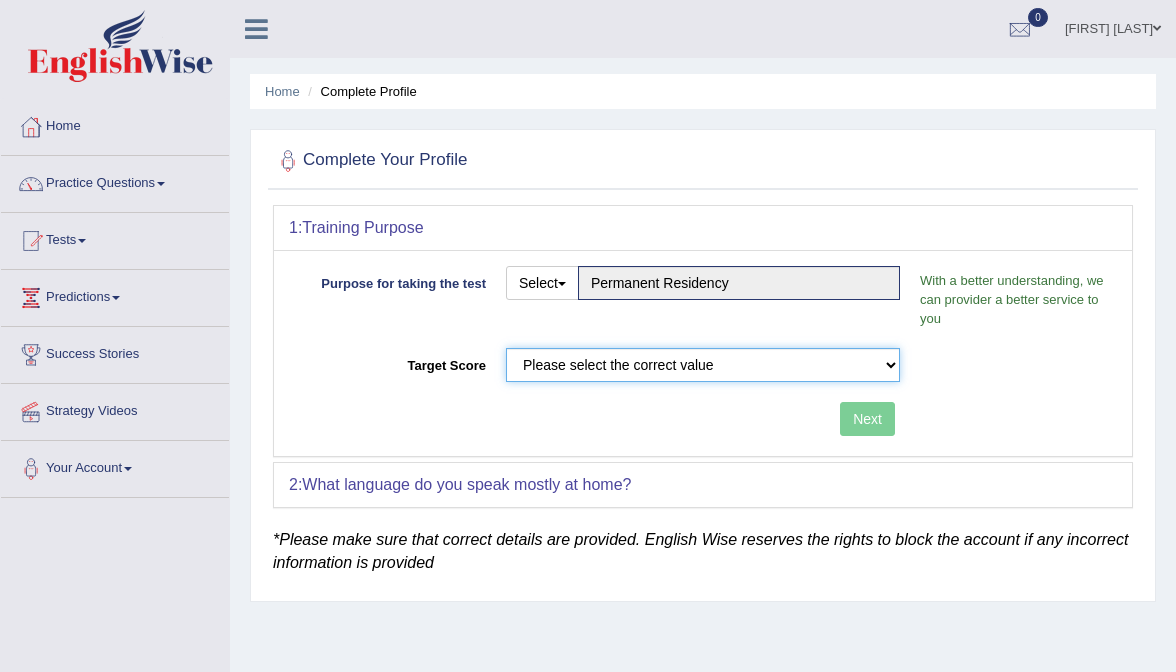 select on "50" 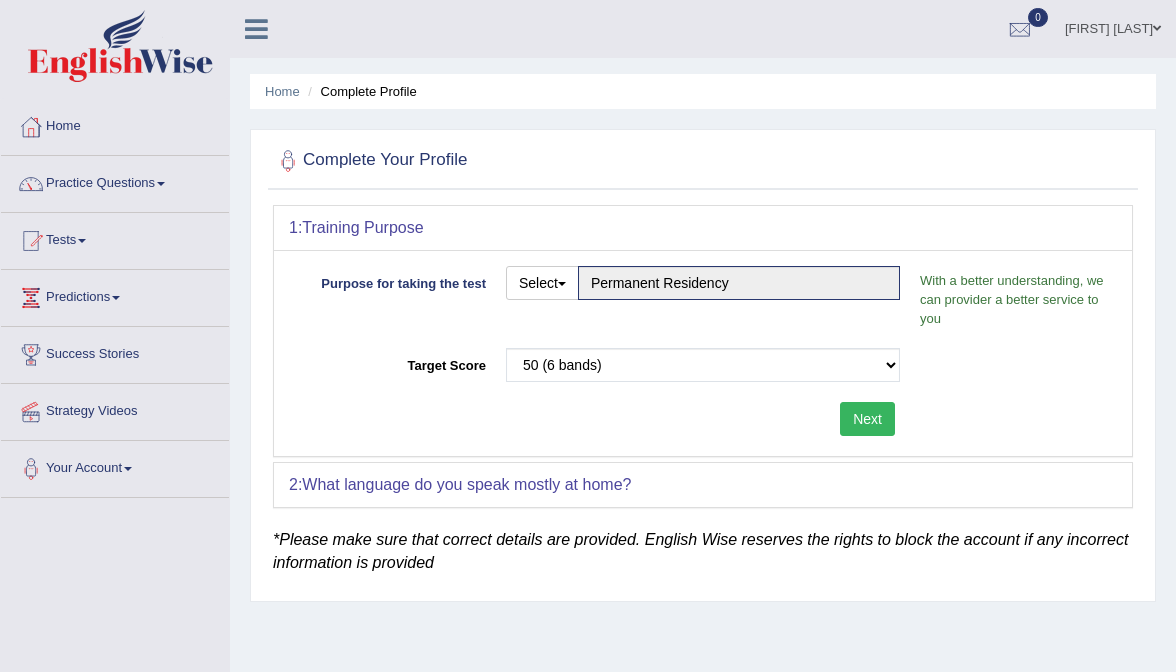 click on "Next" at bounding box center [867, 419] 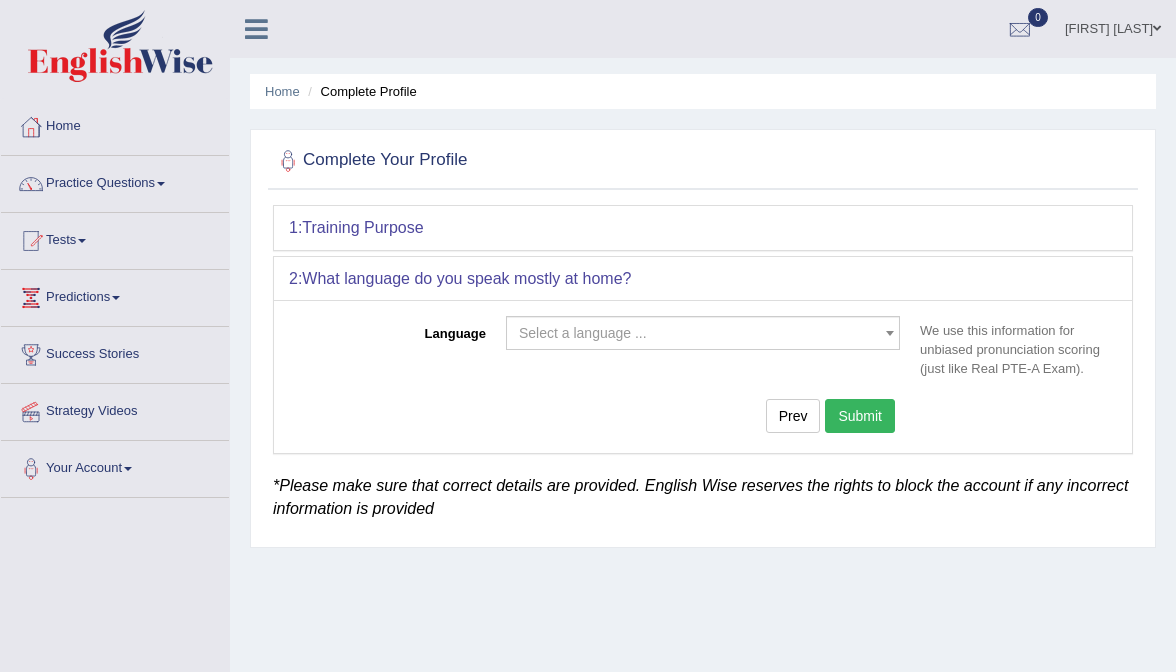 click on "Toggle navigation
Home
Practice Questions   Speaking Practice Read Aloud
Repeat Sentence
Describe Image
Re-tell Lecture
Answer Short Question
Summarize Group Discussion
Respond To A Situation
Writing Practice  Summarize Written Text
Write Essay
Reading Practice  Reading & Writing: Fill In The Blanks
Choose Multiple Answers
Re-order Paragraphs
Fill In The Blanks
Choose Single Answer
Listening Practice  Summarize Spoken Text
Highlight Incorrect Words
Highlight Correct Summary
Select Missing Word
Choose Single Answer
Choose Multiple Answers
Fill In The Blanks
Write From Dictation
Pronunciation
Tests  Take Practice Sectional Test" at bounding box center [588, 336] 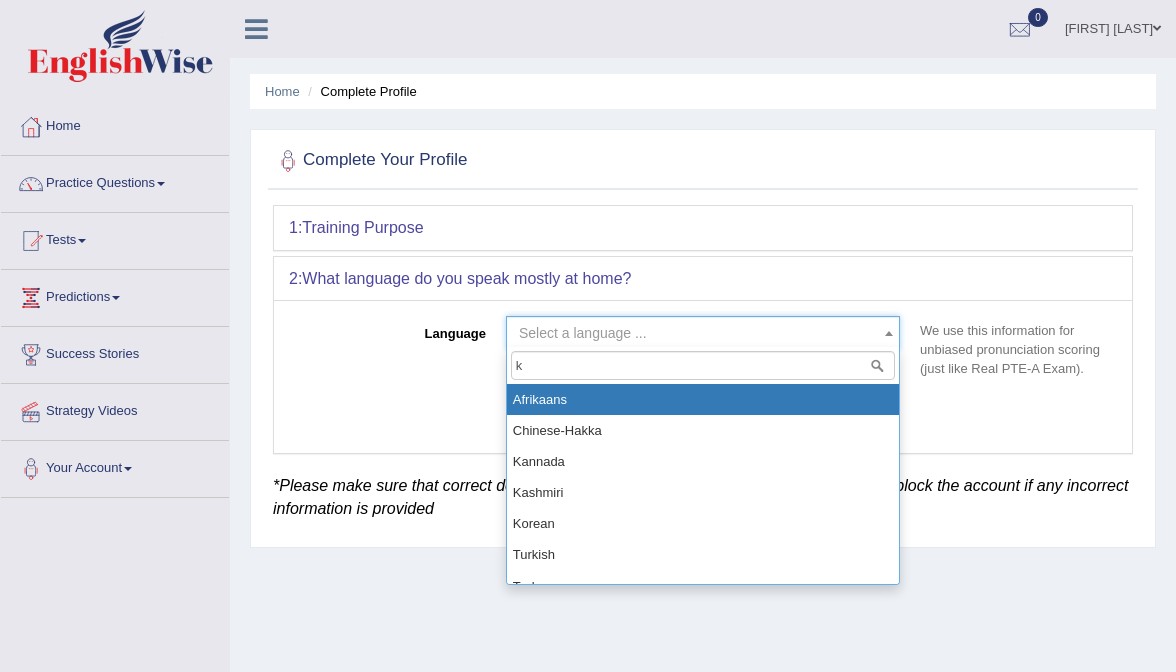 type on "ko" 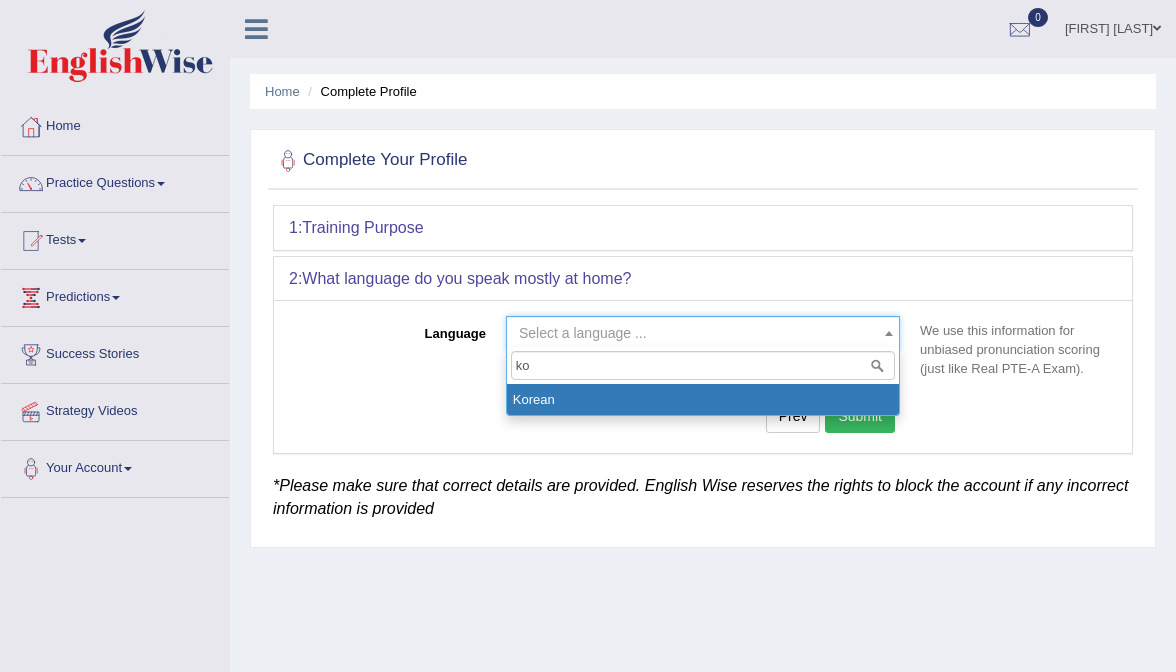 select on "Korean" 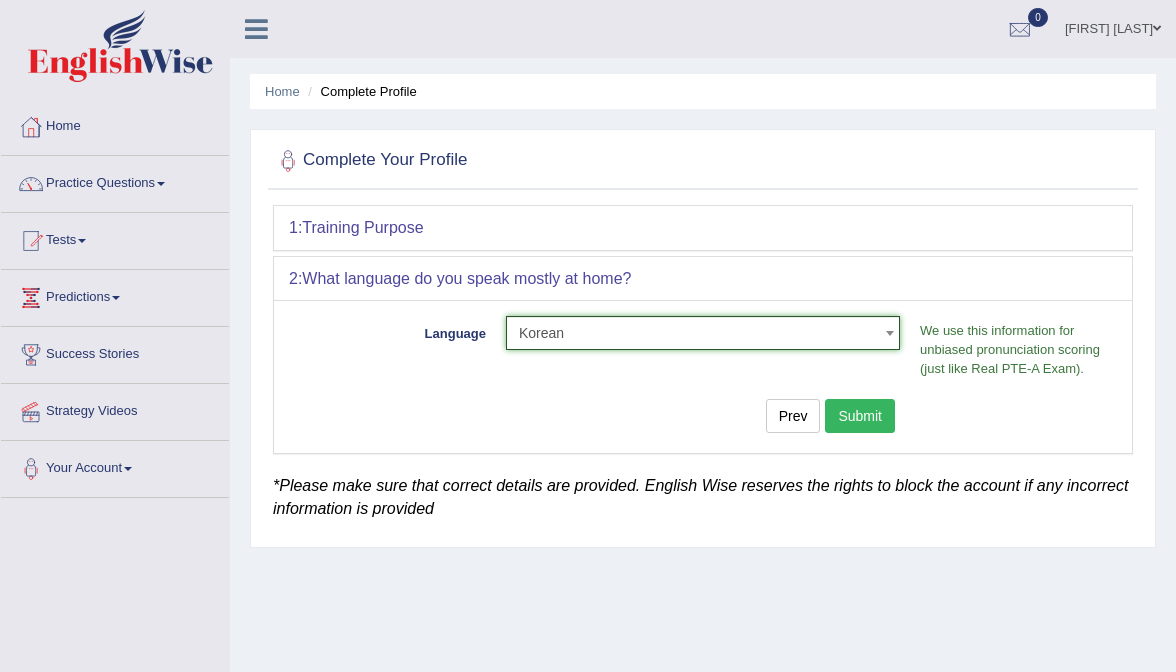 click on "Submit" at bounding box center (860, 416) 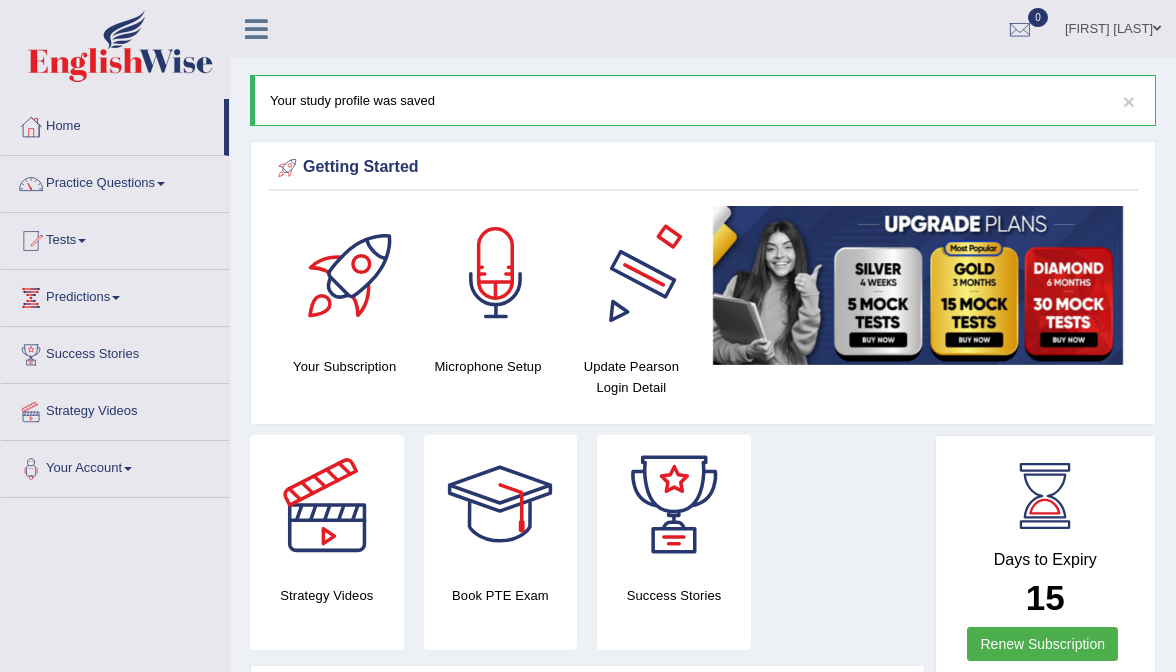 scroll, scrollTop: 0, scrollLeft: 0, axis: both 